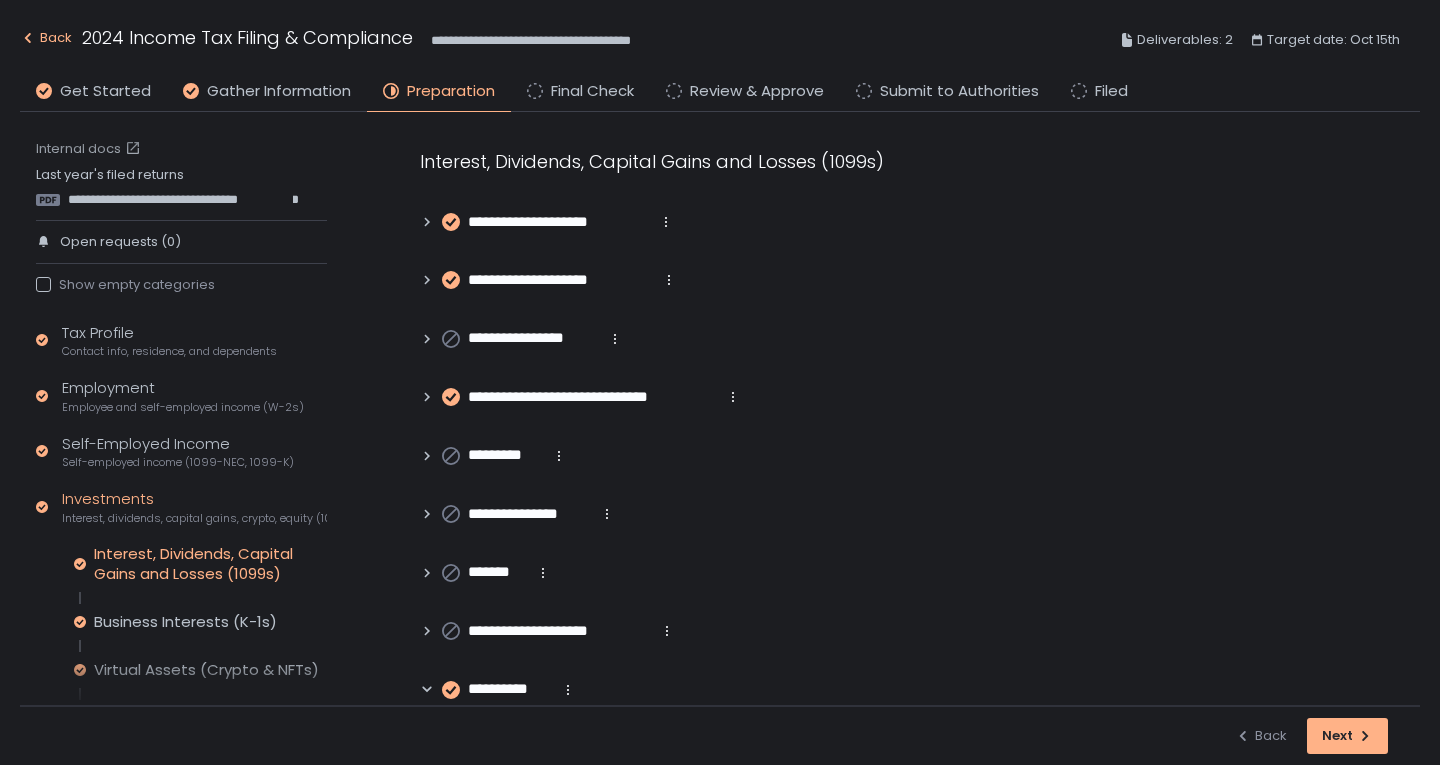 scroll, scrollTop: 0, scrollLeft: 0, axis: both 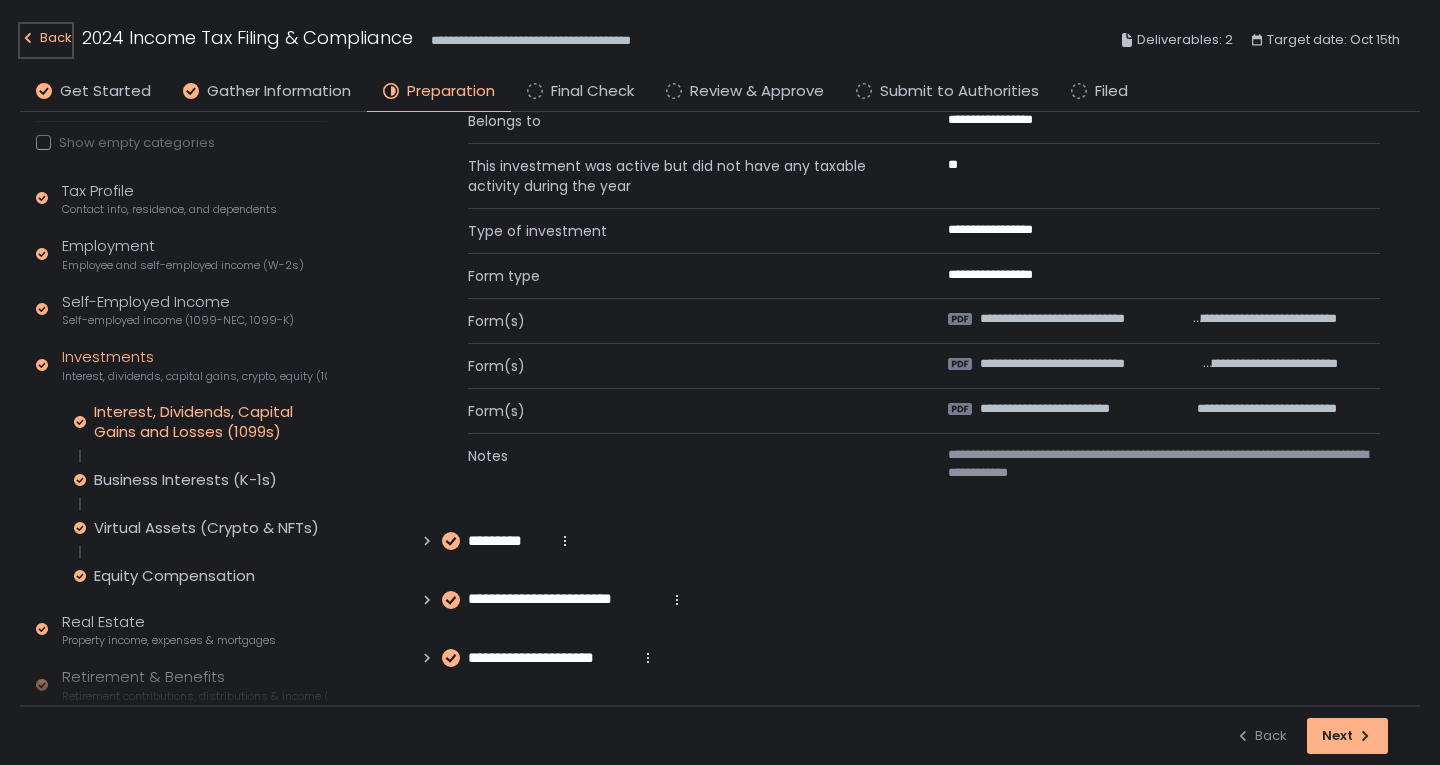 click on "Back" 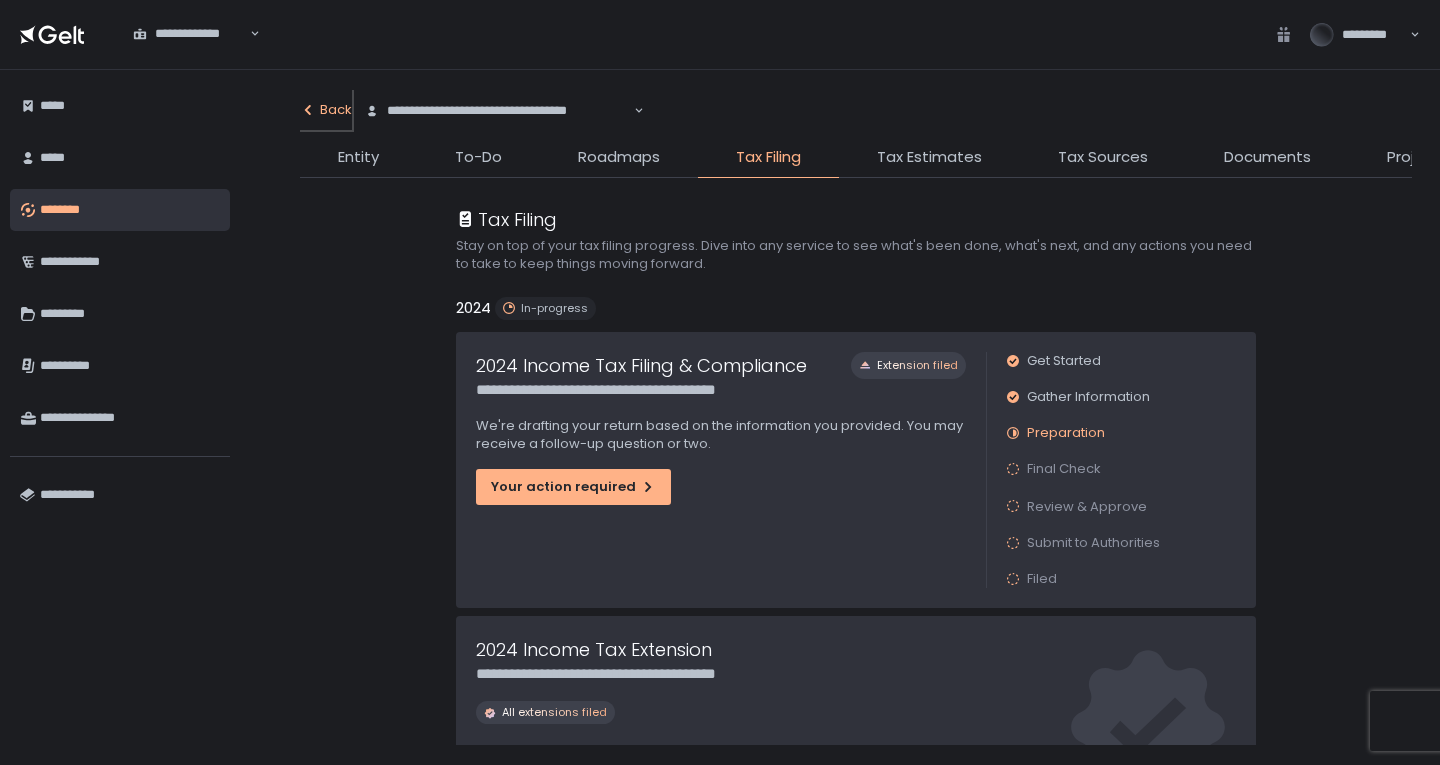 click on "Back" 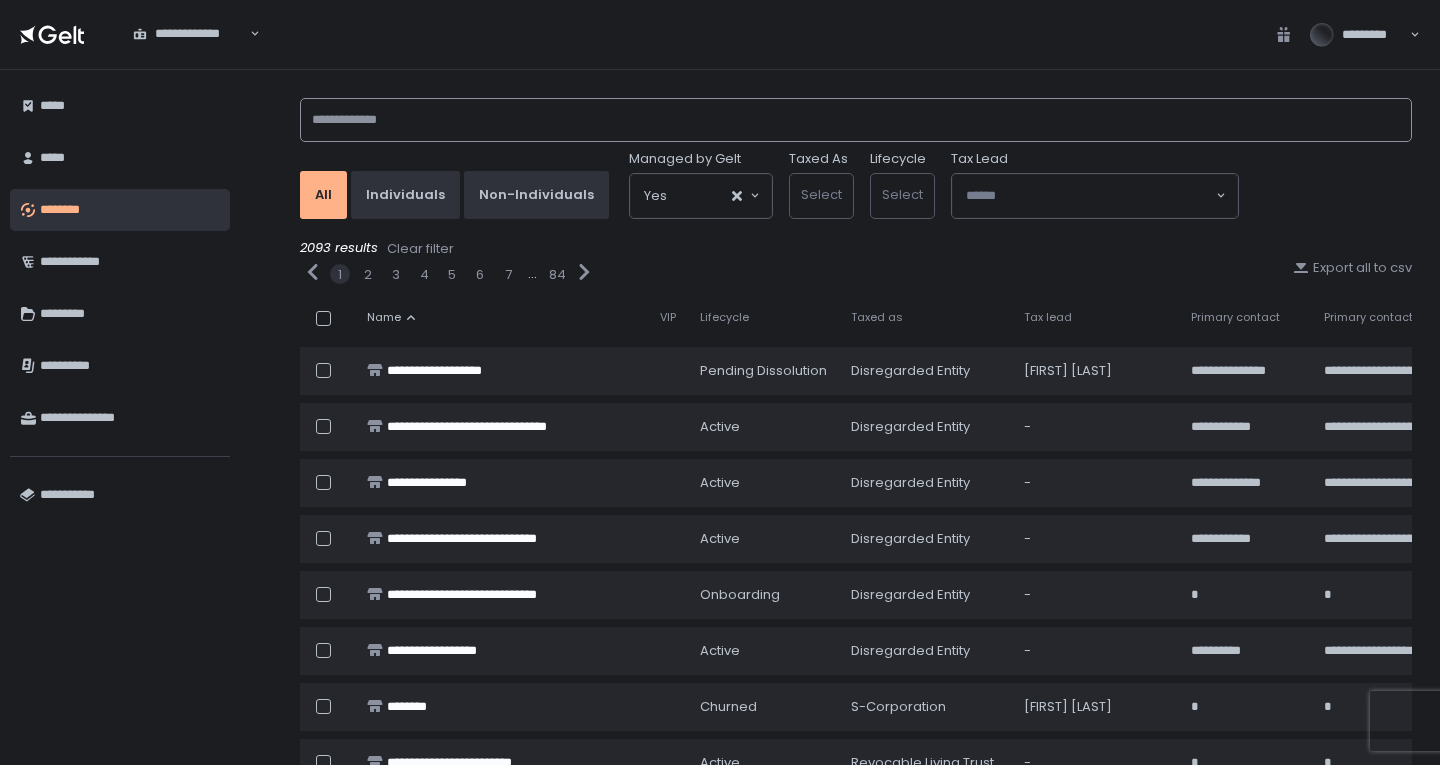 click 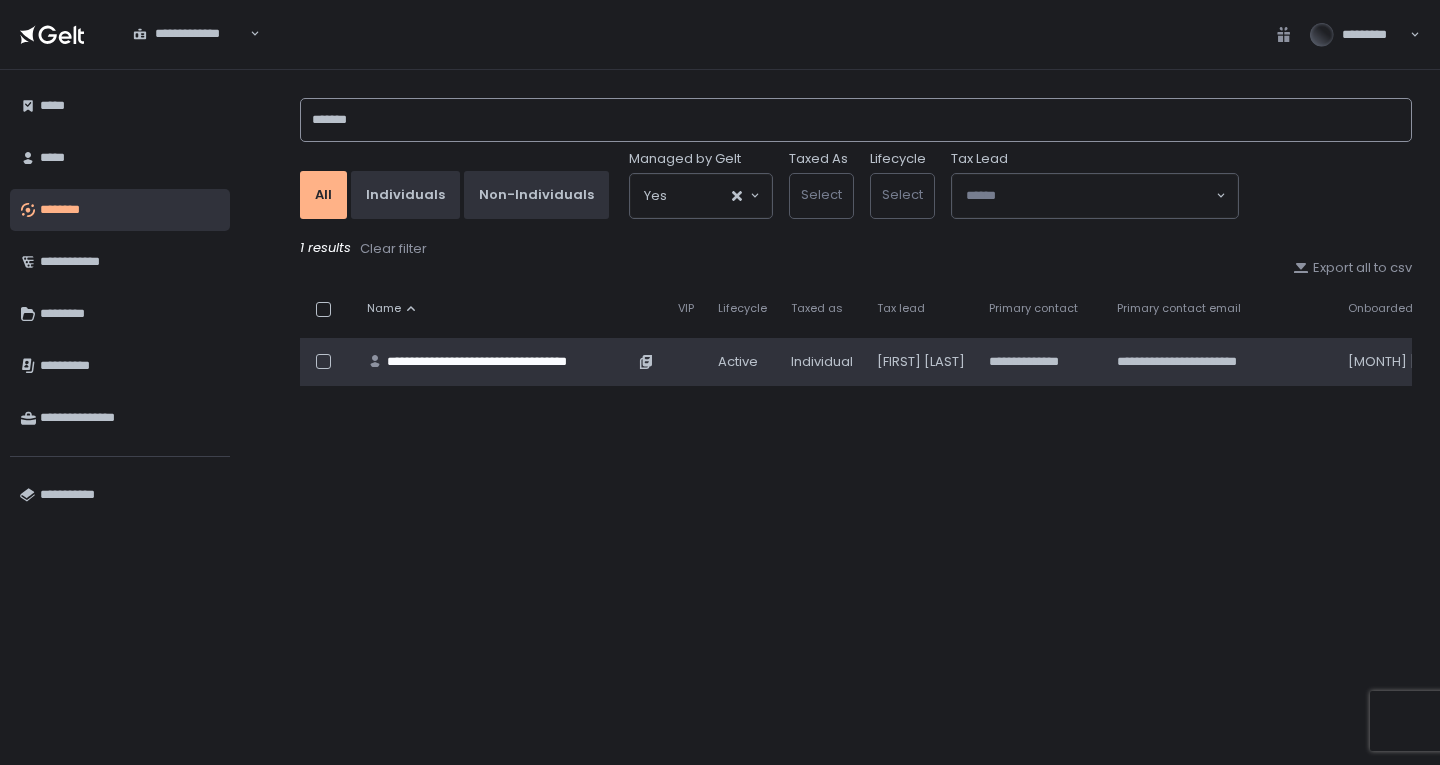 type on "*******" 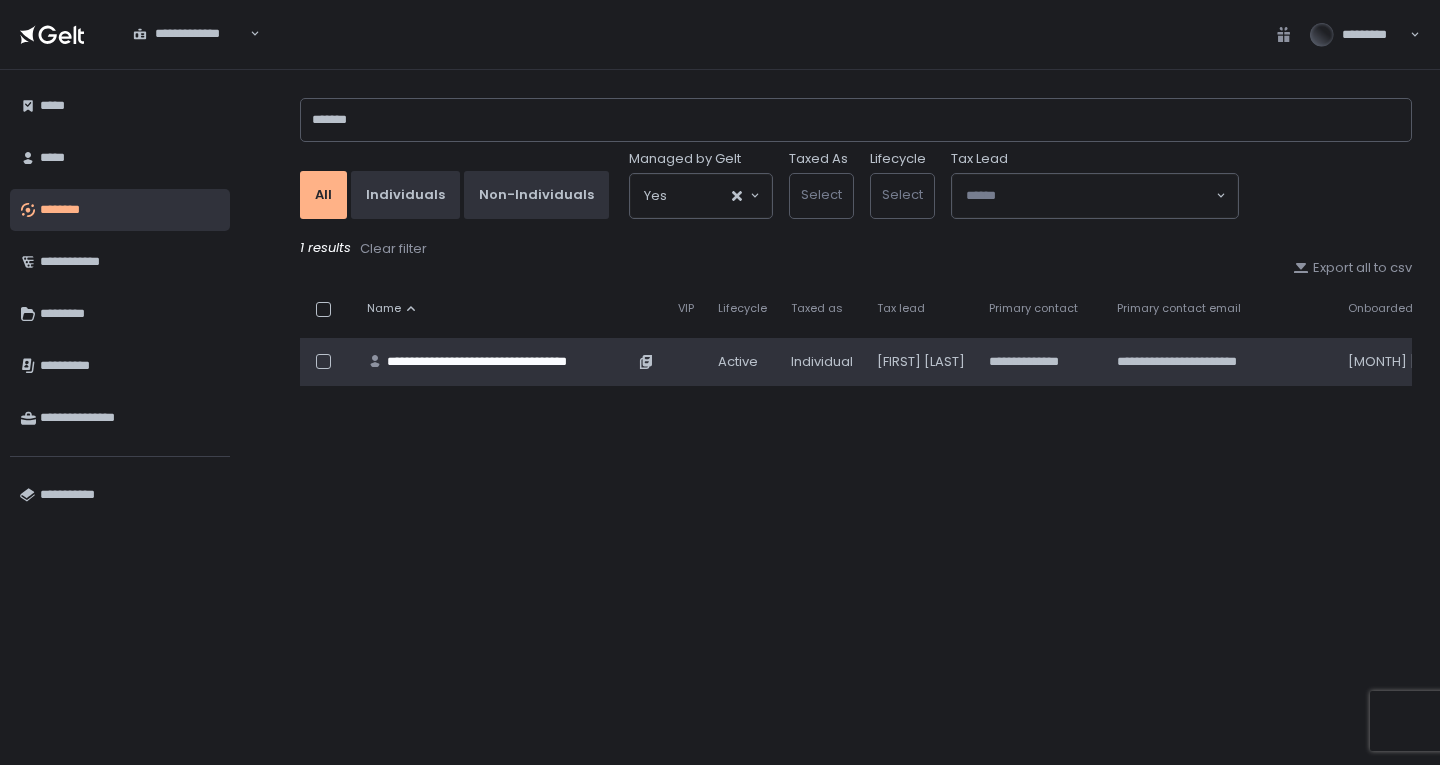 click on "**********" at bounding box center [510, 362] 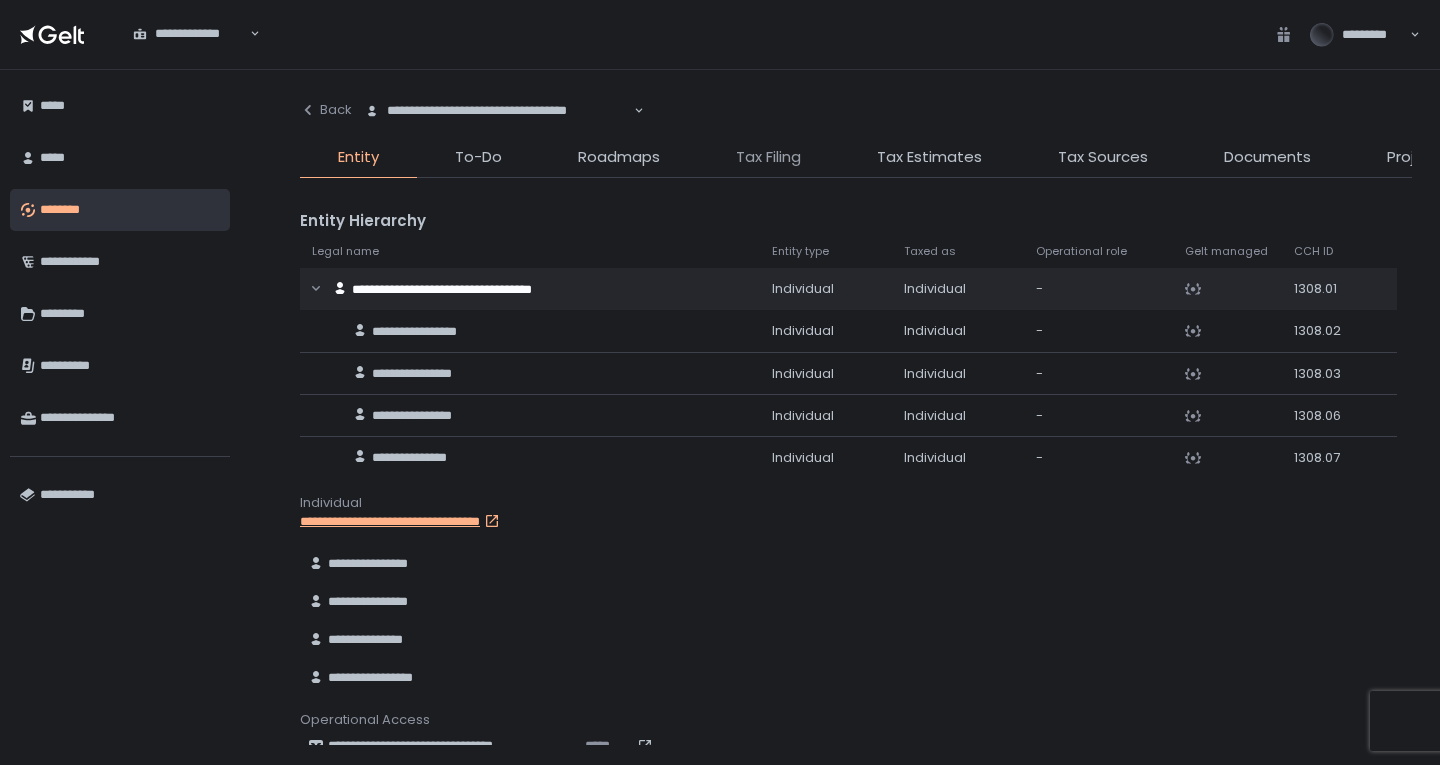 click on "Tax Filing" at bounding box center [768, 157] 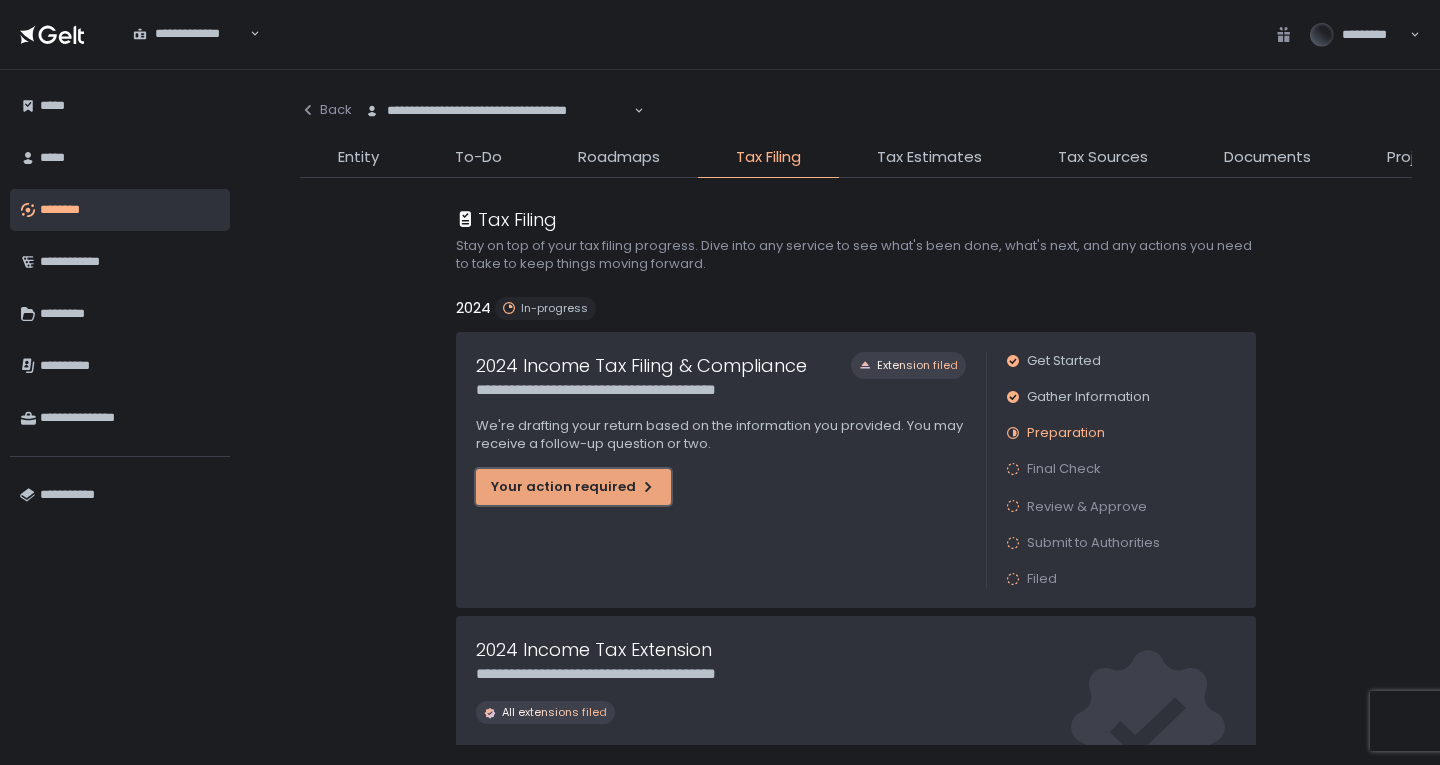 click on "Your action required" 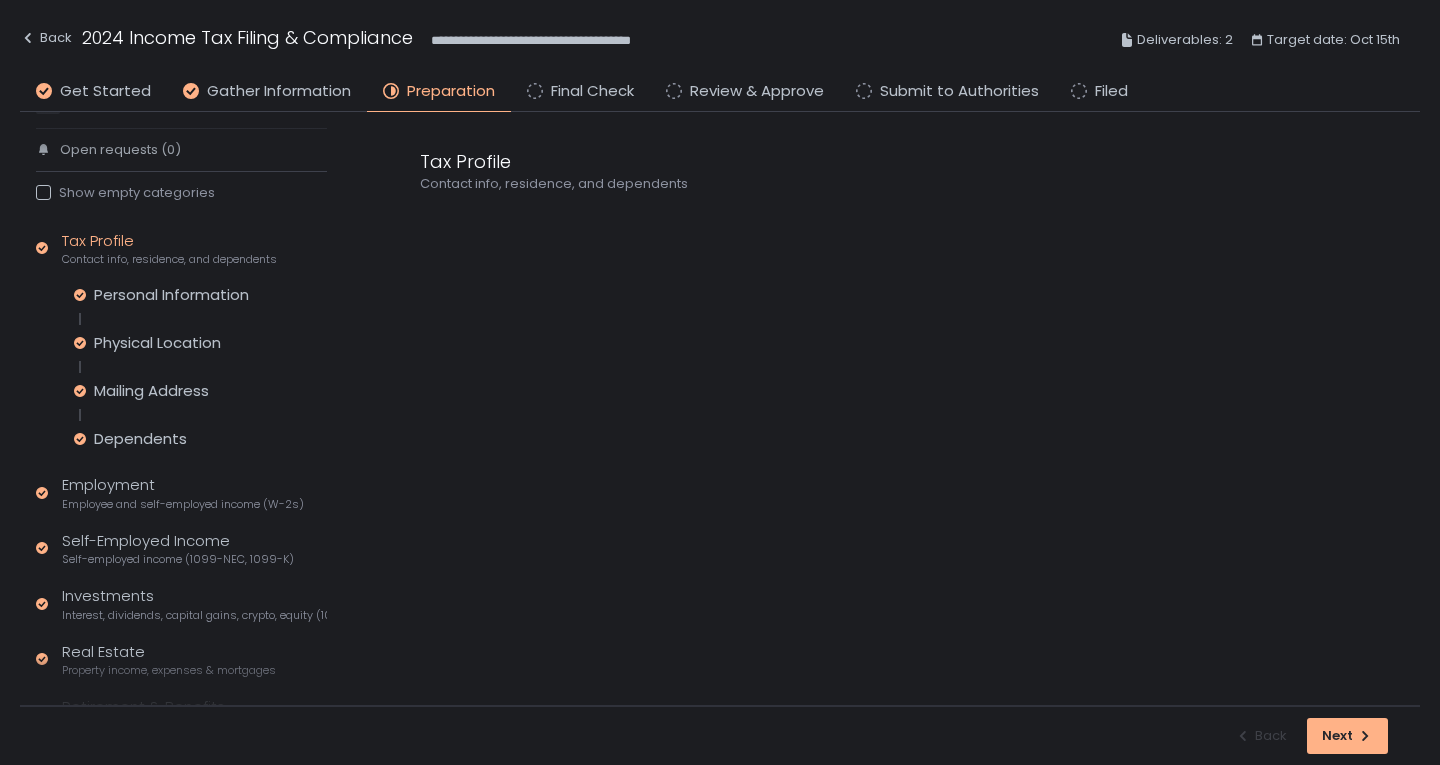 scroll, scrollTop: 390, scrollLeft: 0, axis: vertical 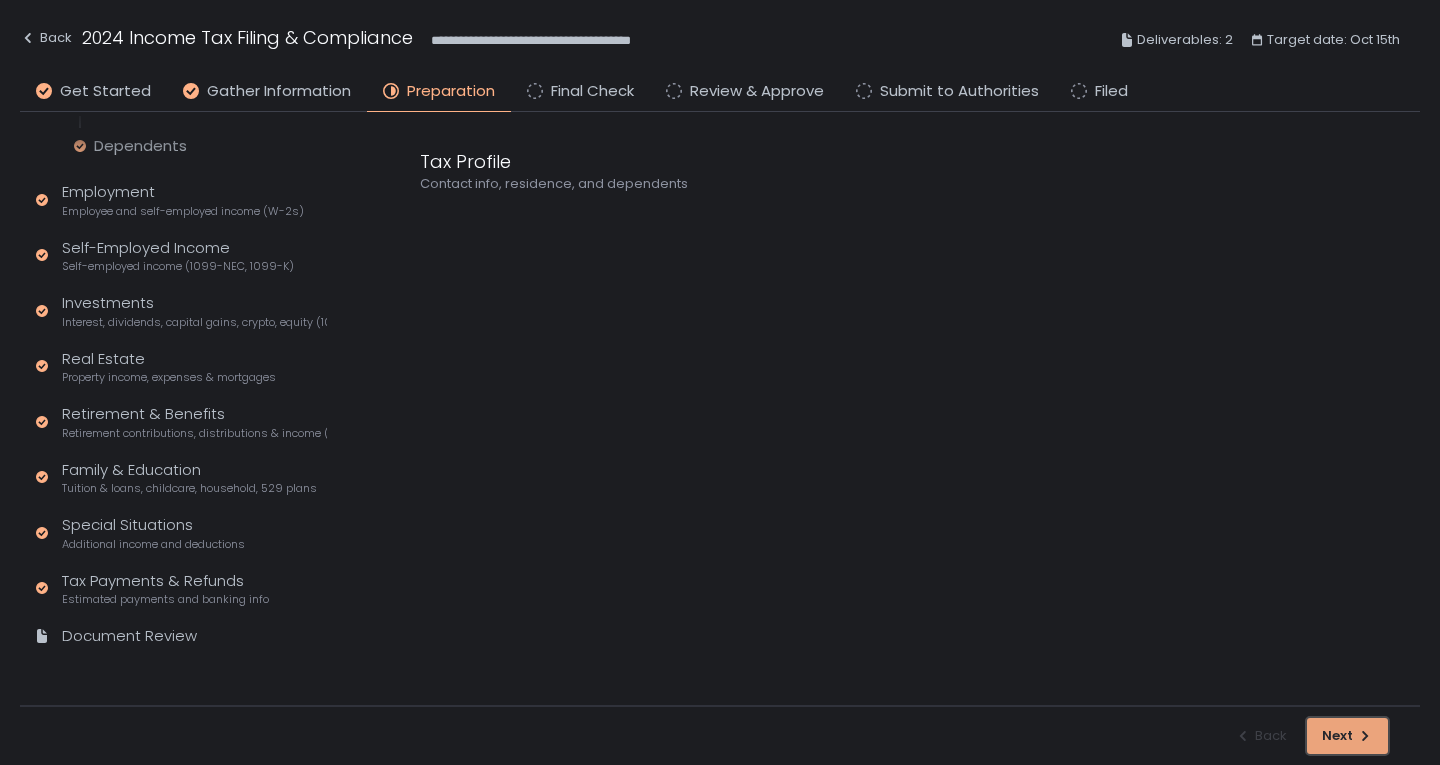 click on "Next" 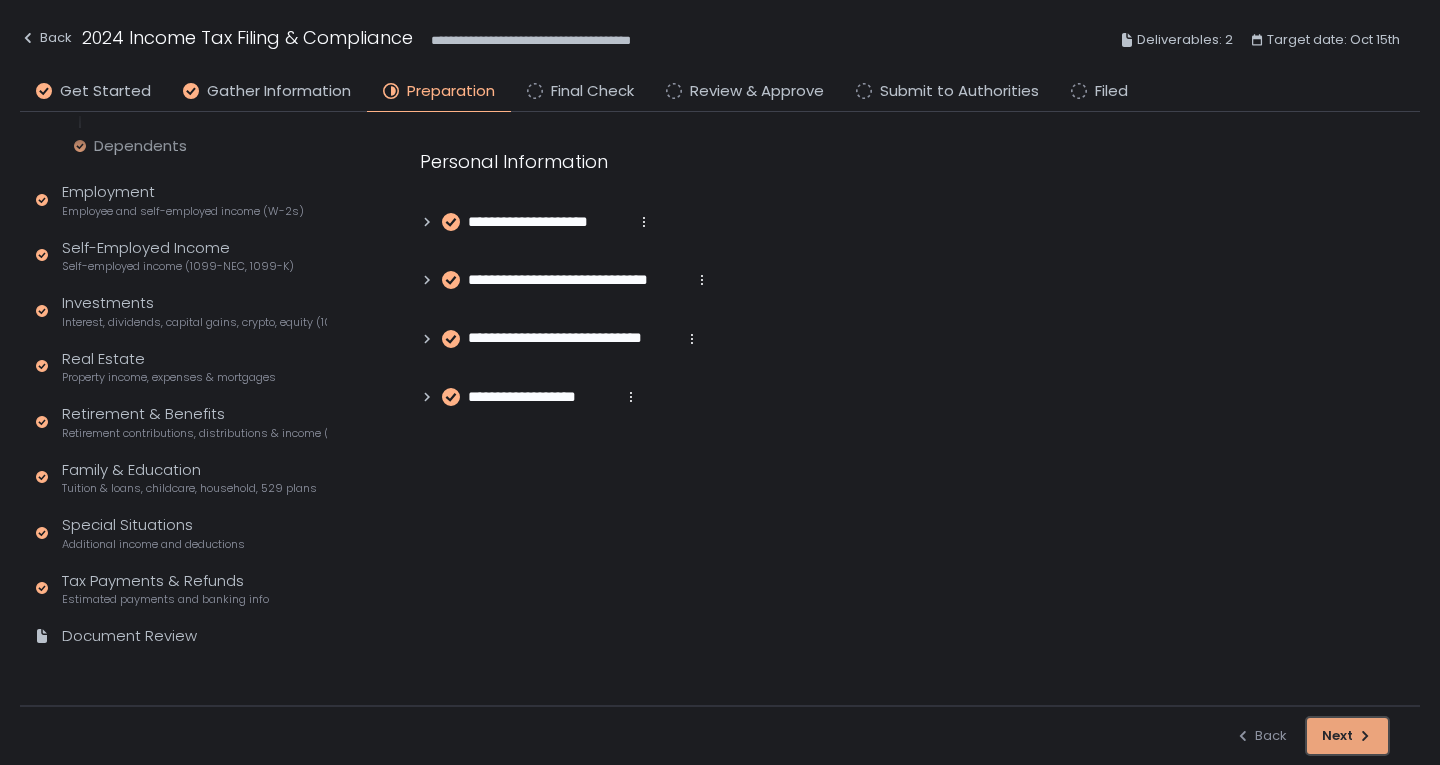 click on "Next" 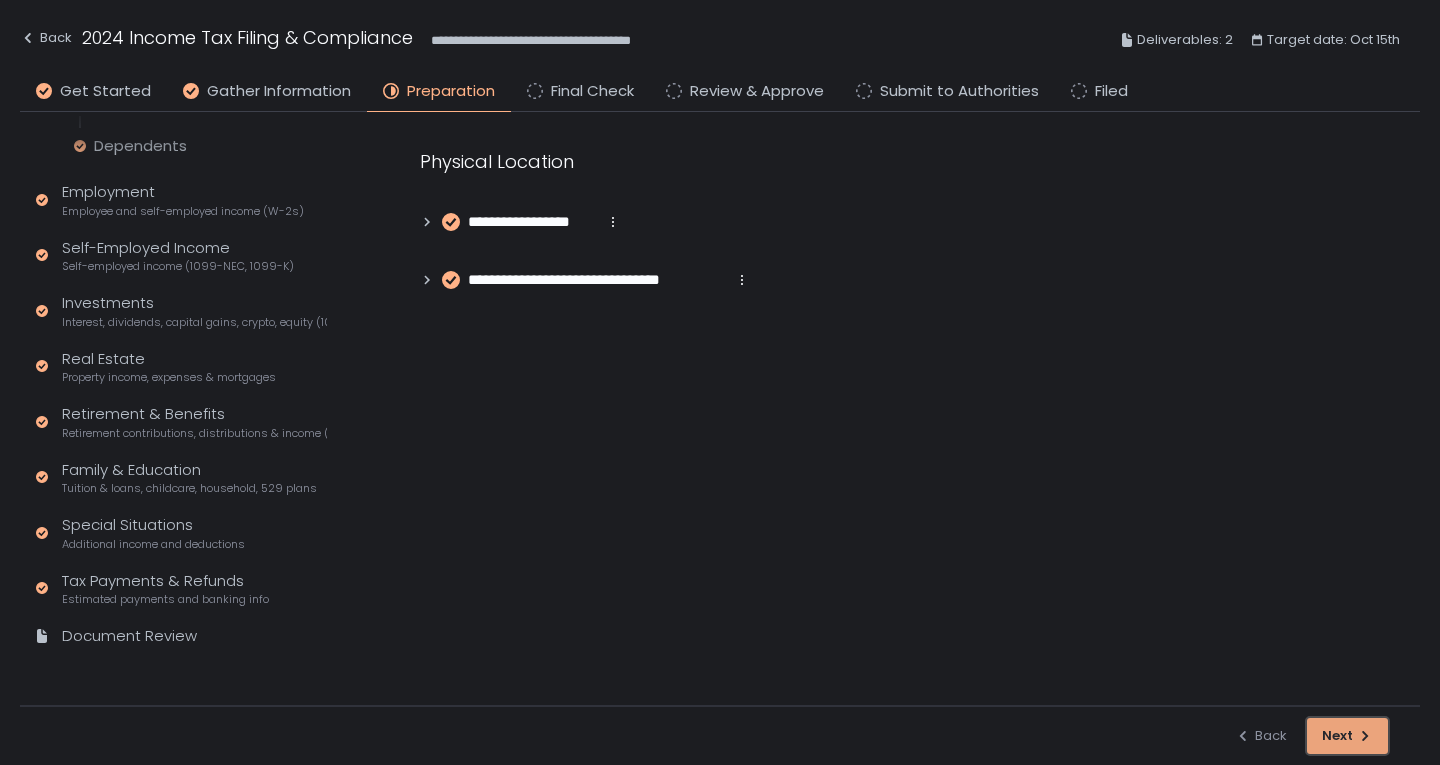 click on "Next" 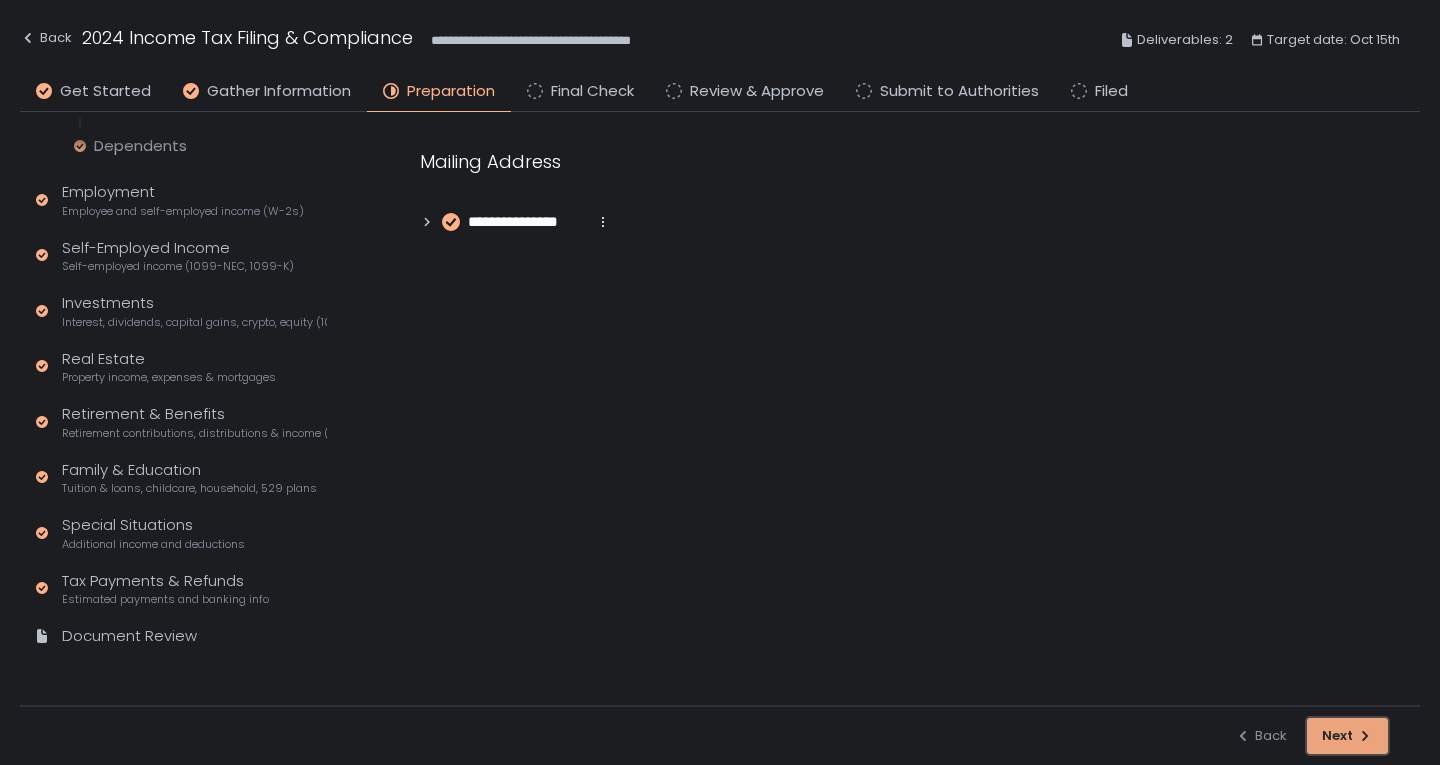 click on "Next" 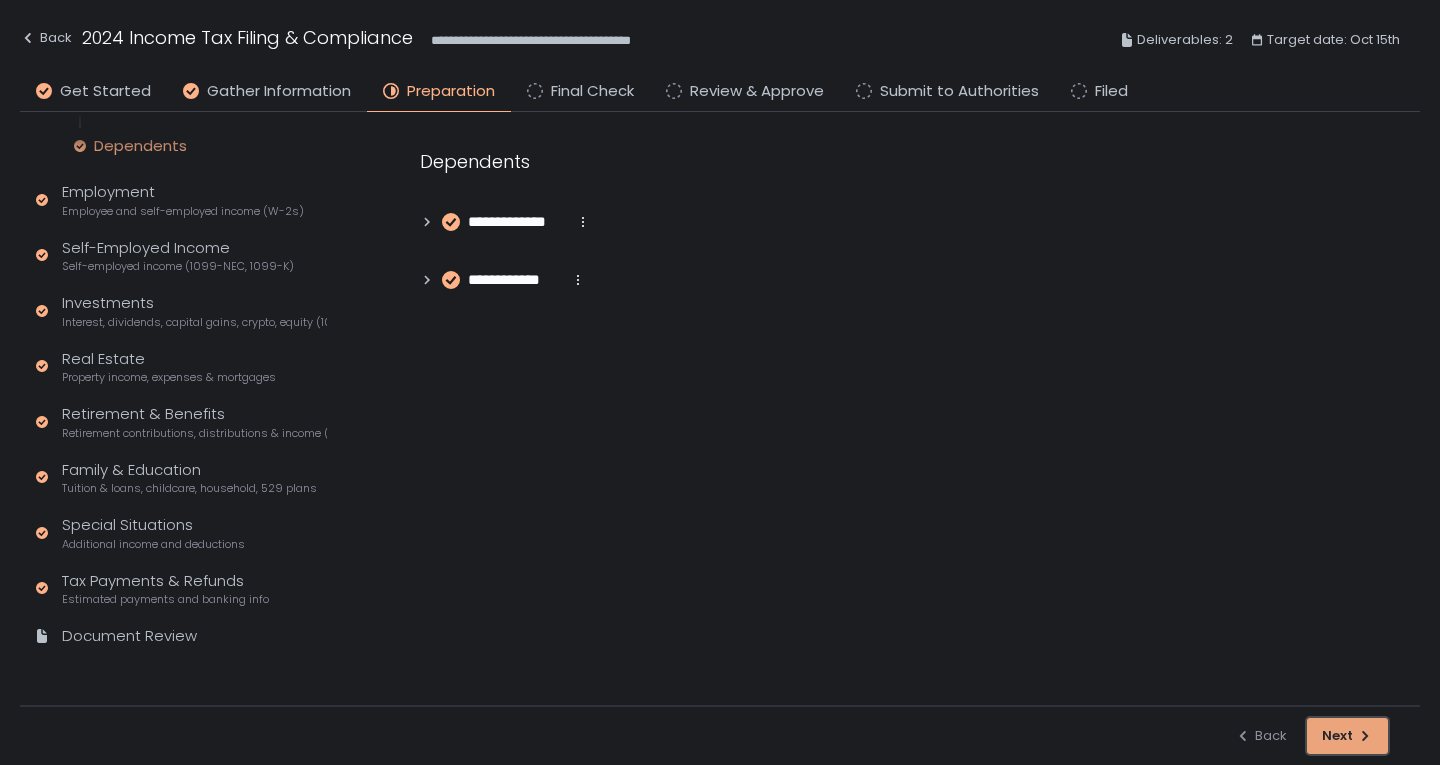 click on "Next" 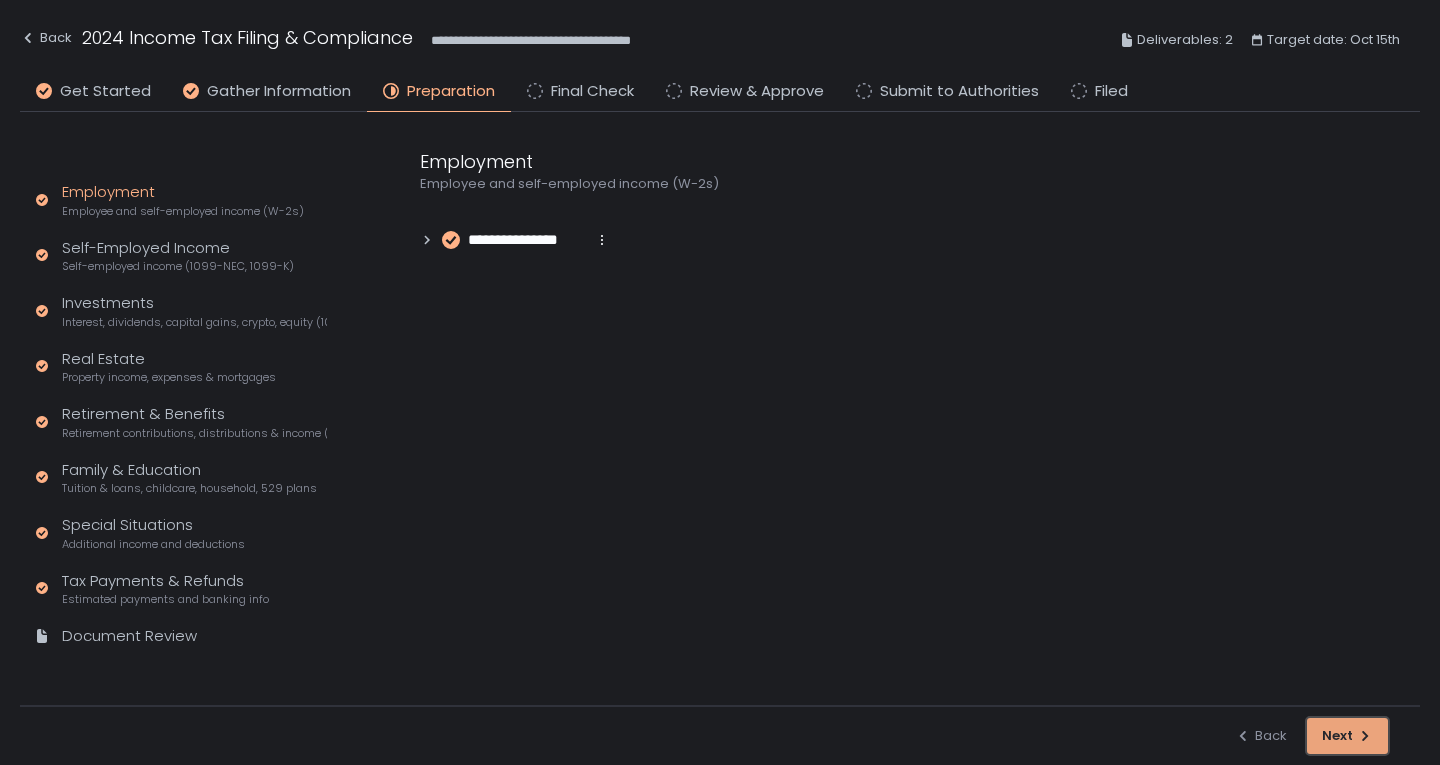 scroll, scrollTop: 201, scrollLeft: 0, axis: vertical 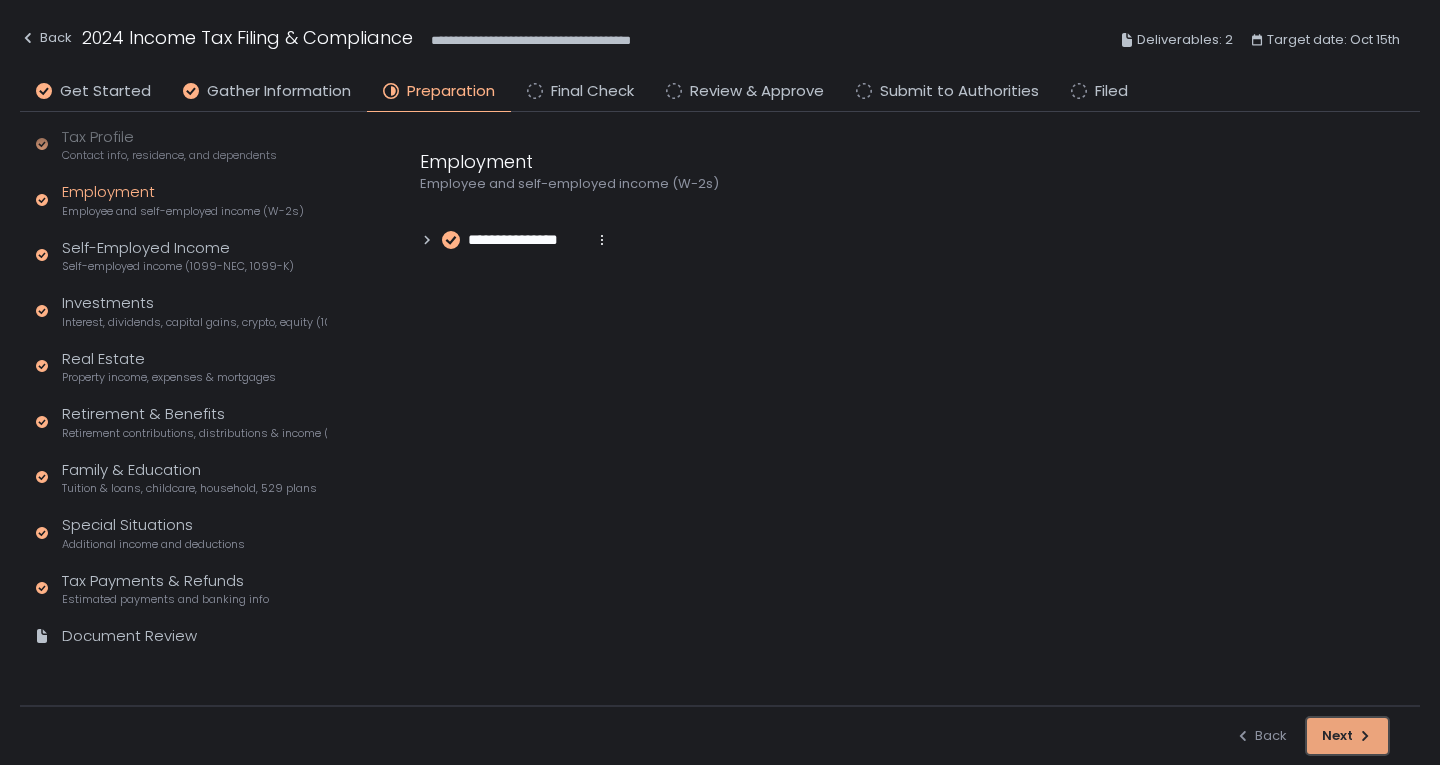 click on "Next" 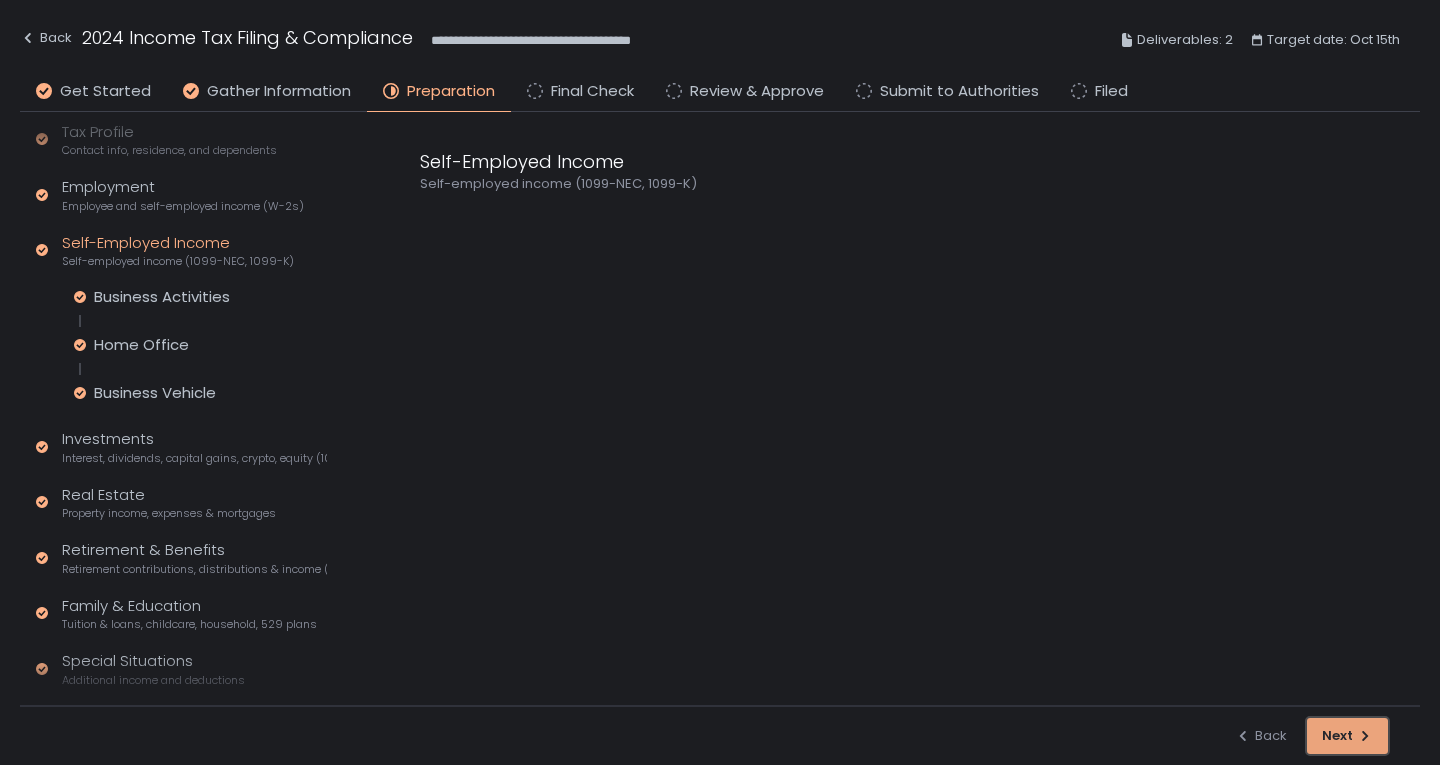 click on "Next" 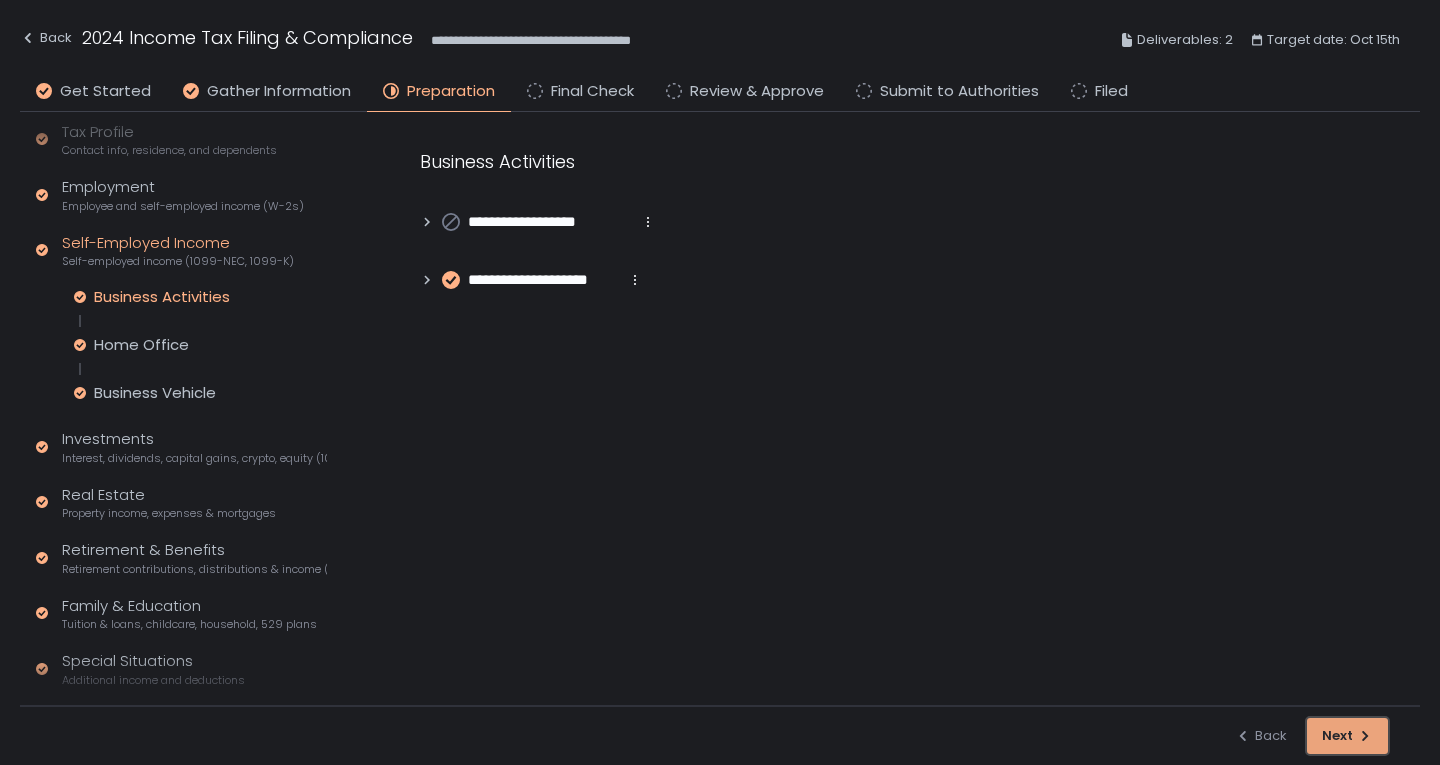 click on "Next" 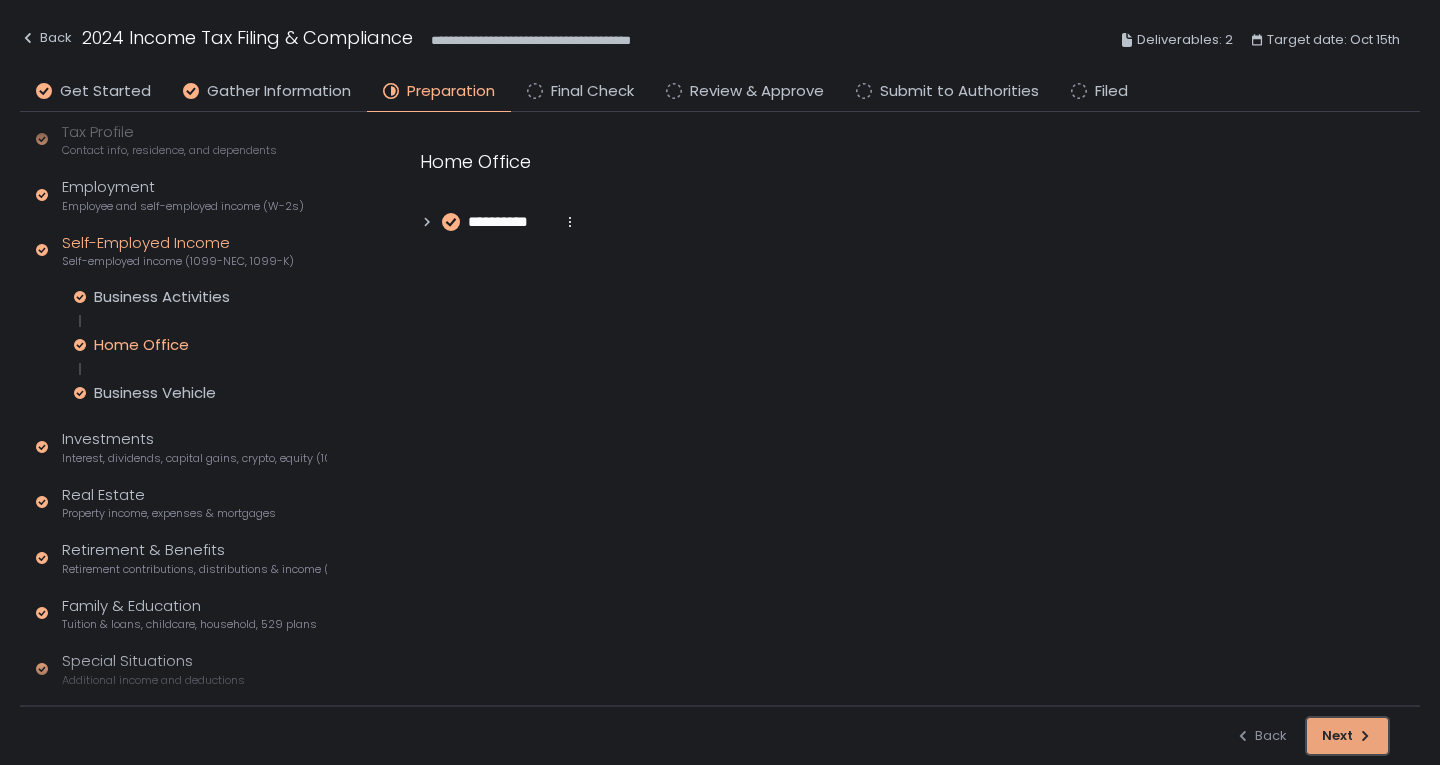 click on "Next" 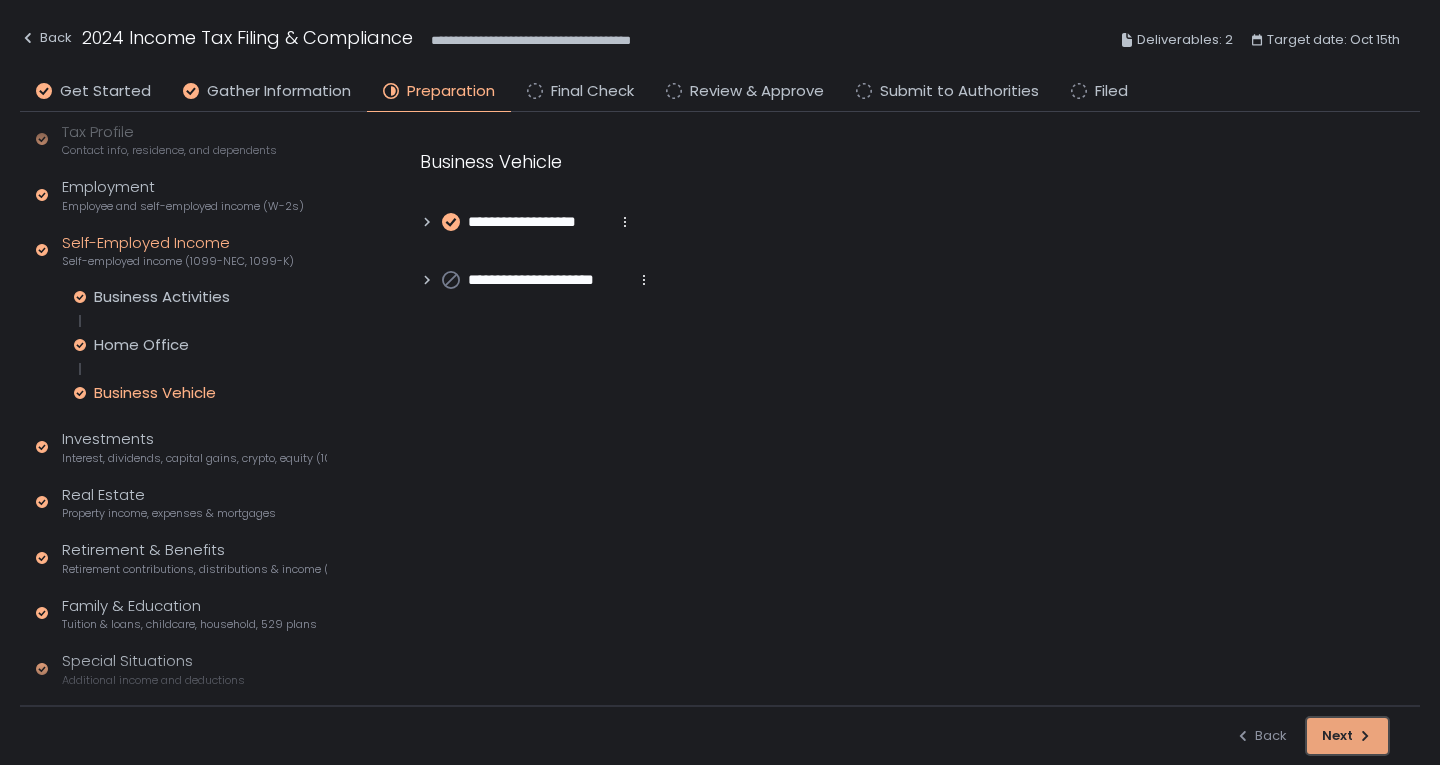click on "Next" 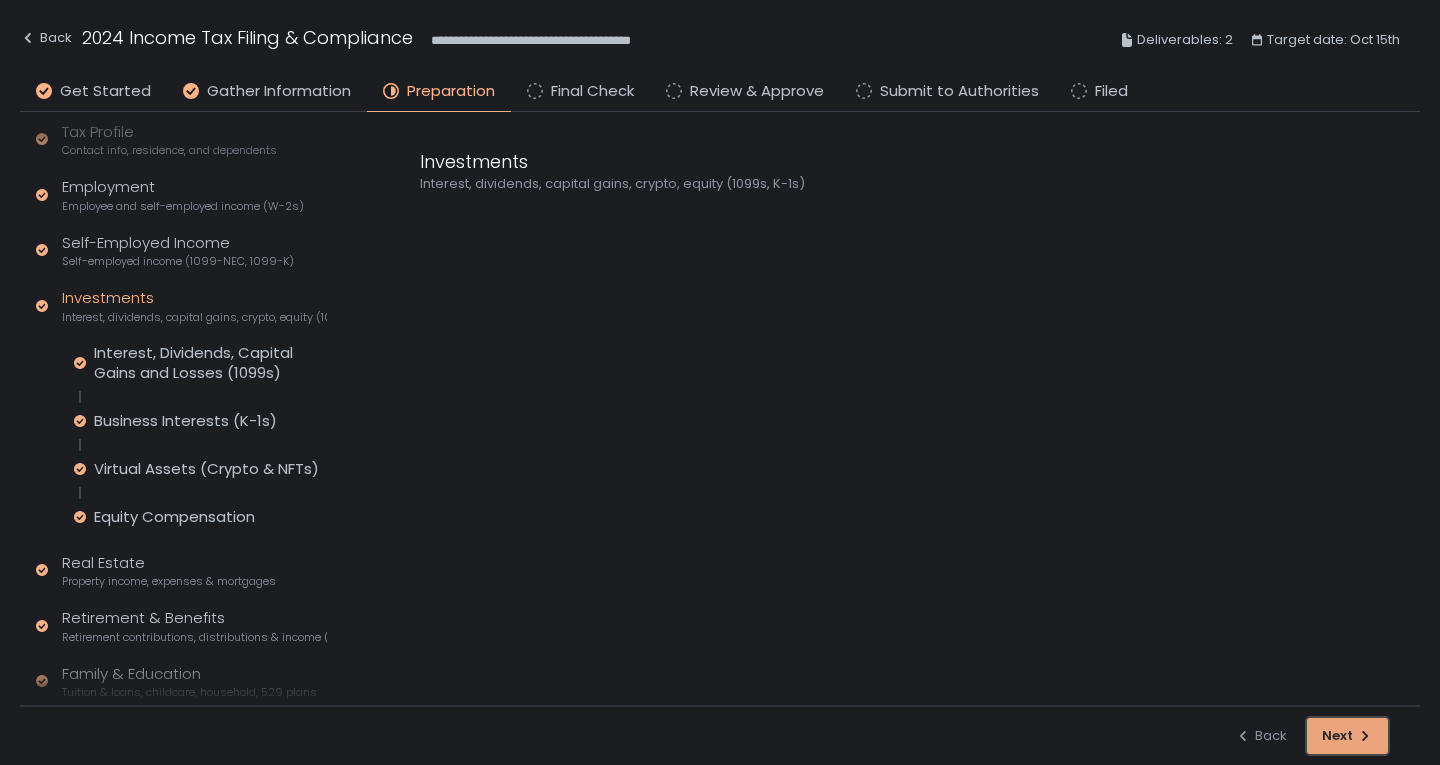 click on "Next" 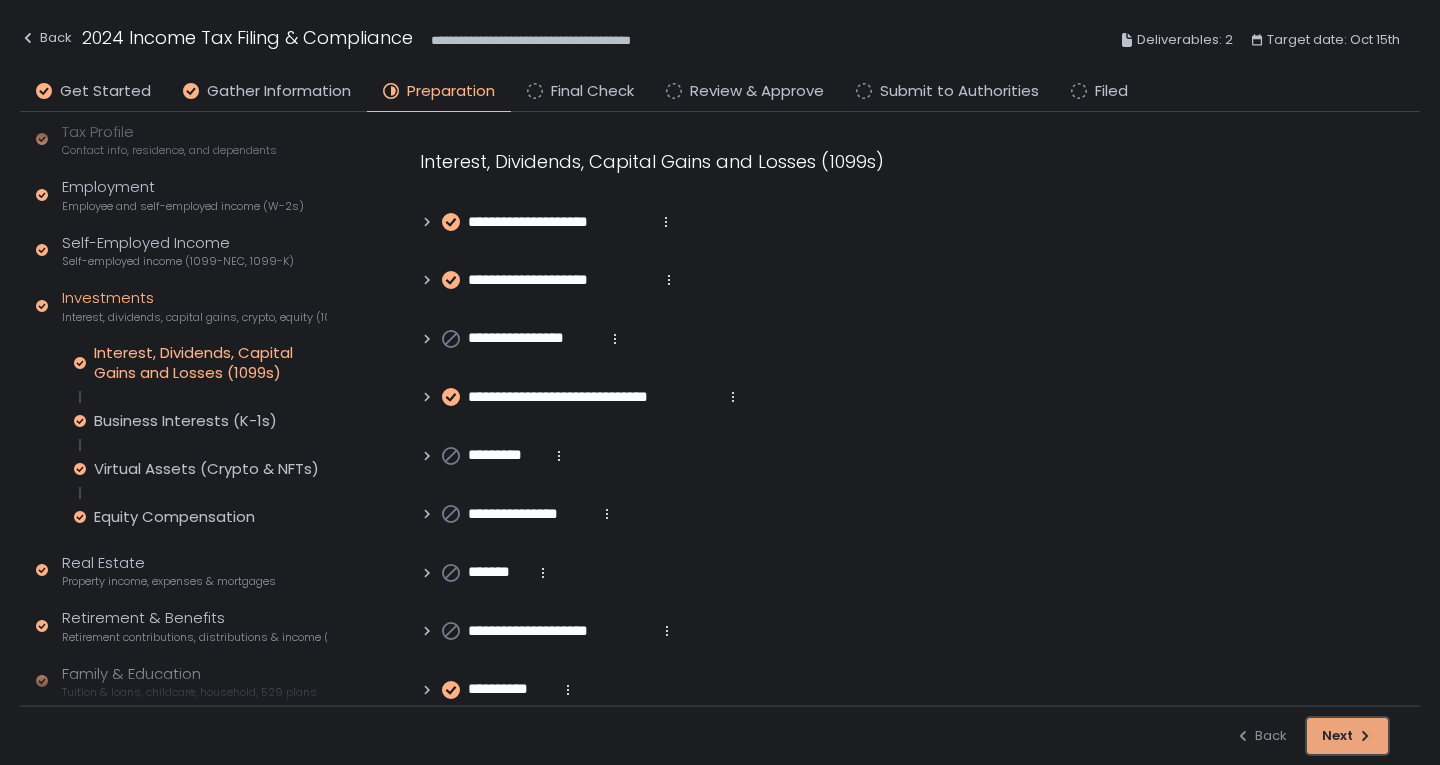 click on "Next" 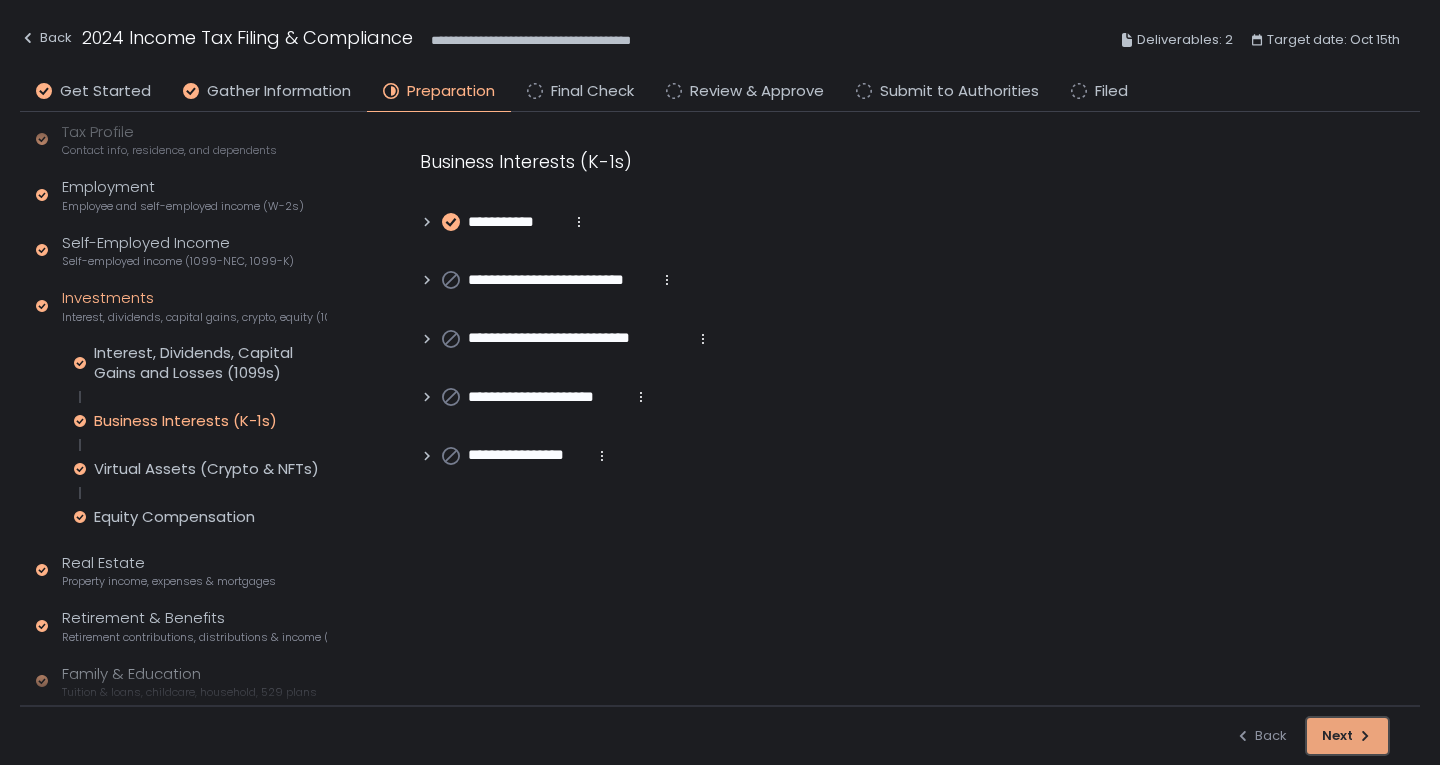 click on "Next" 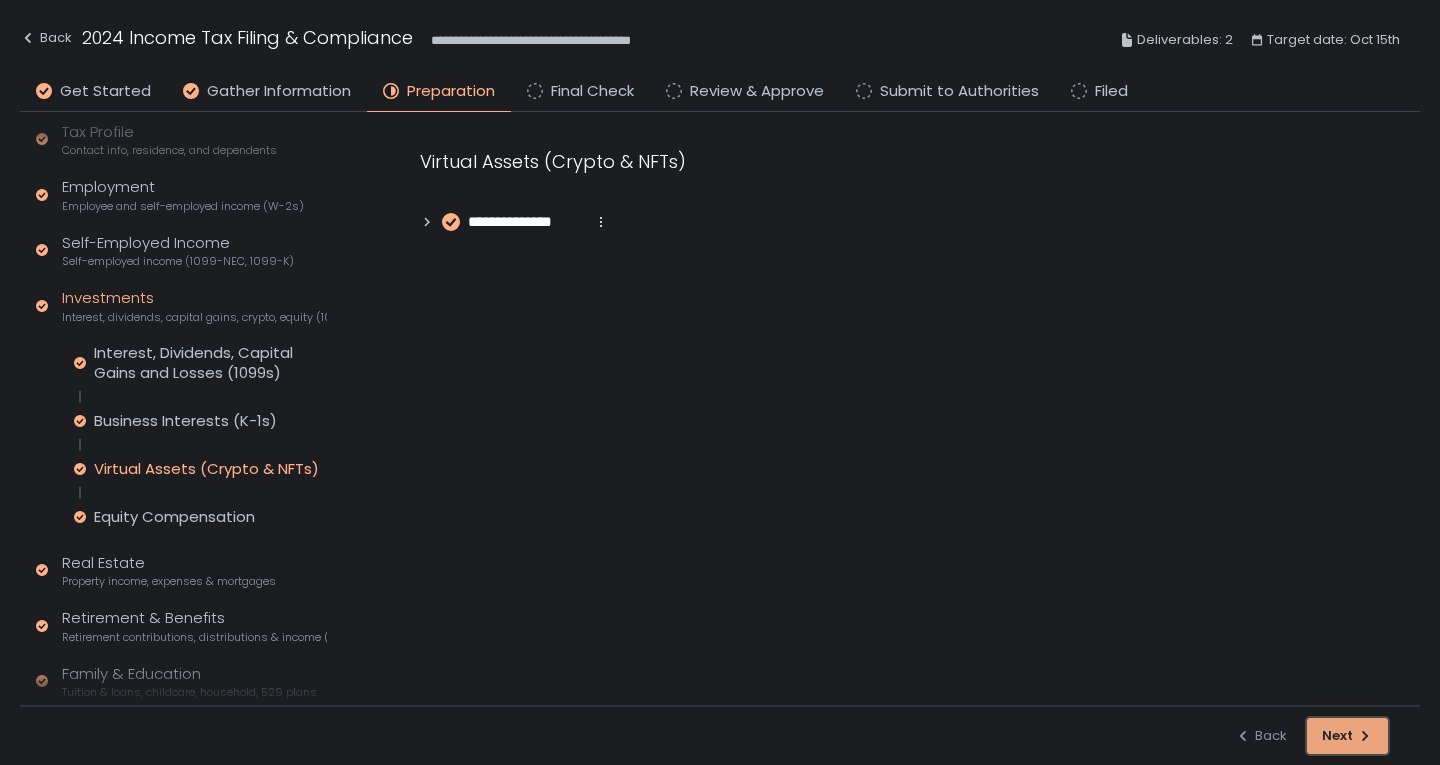 click on "Next" 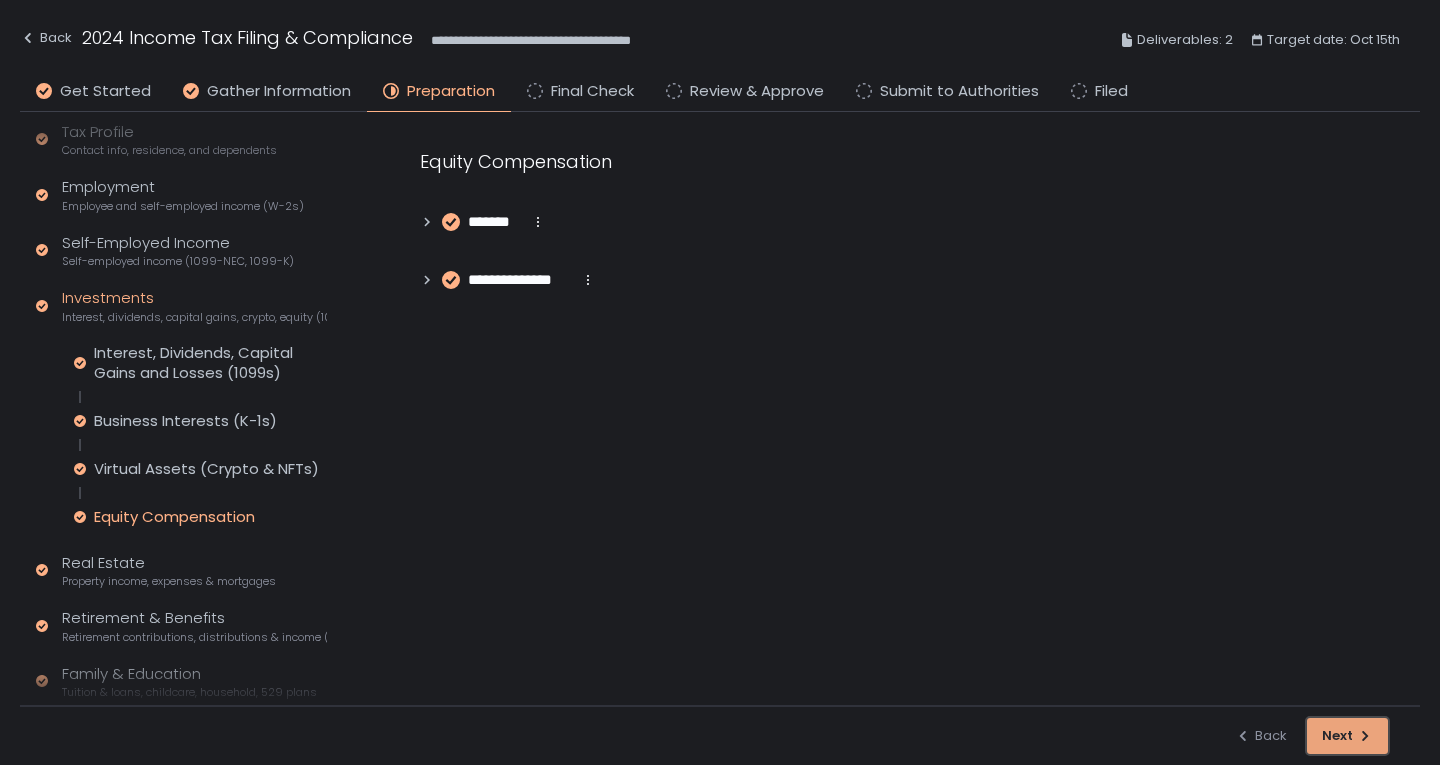 click on "Next" 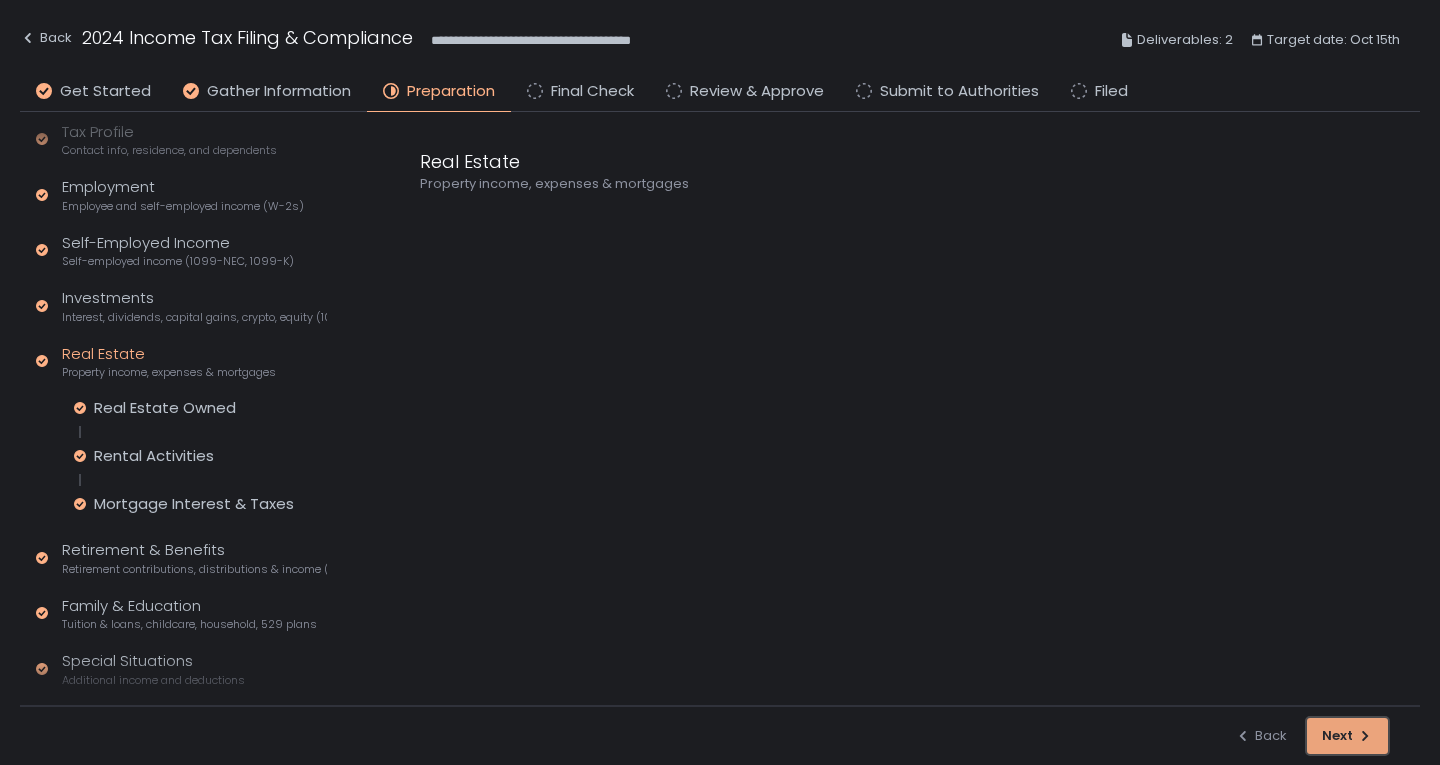 click on "Next" 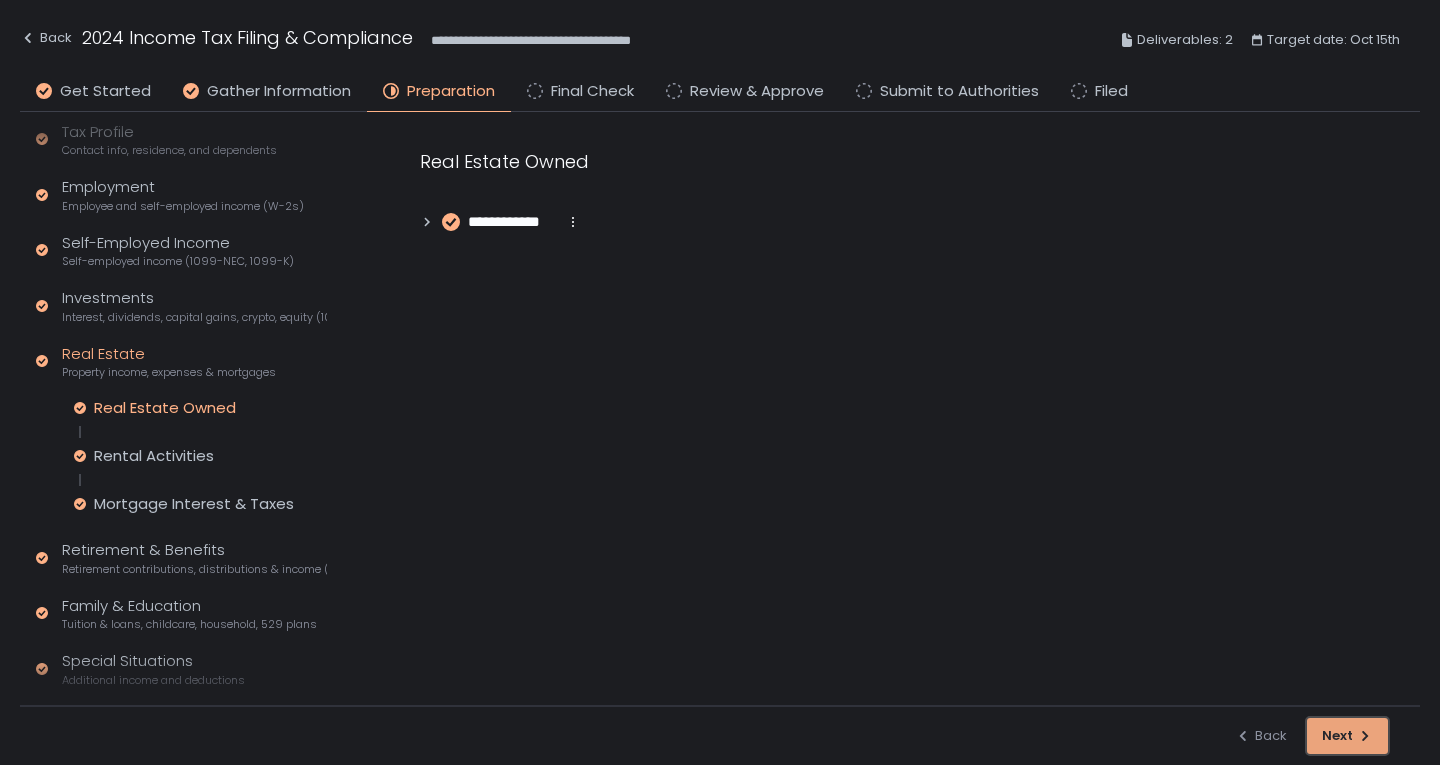 click on "Next" 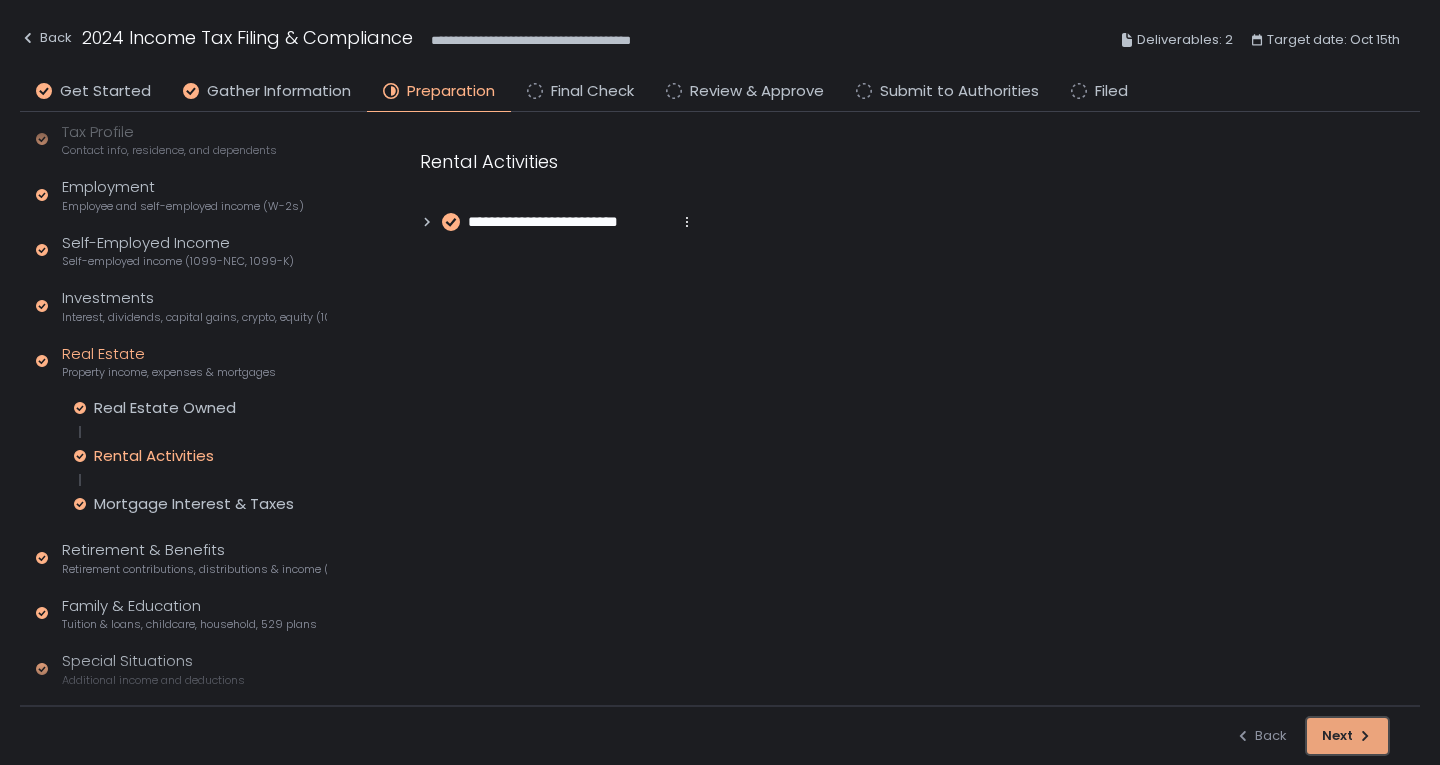 click on "Next" 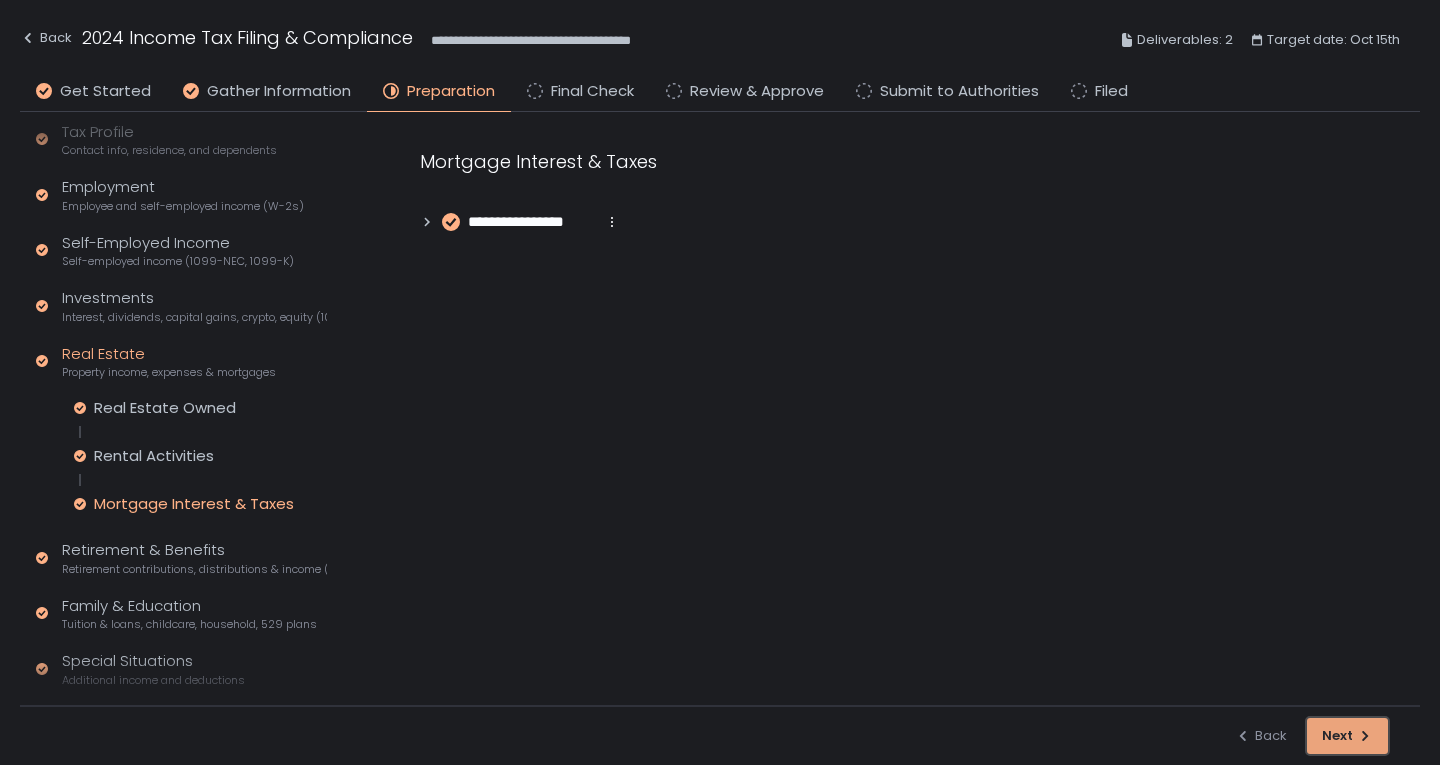 click on "Next" 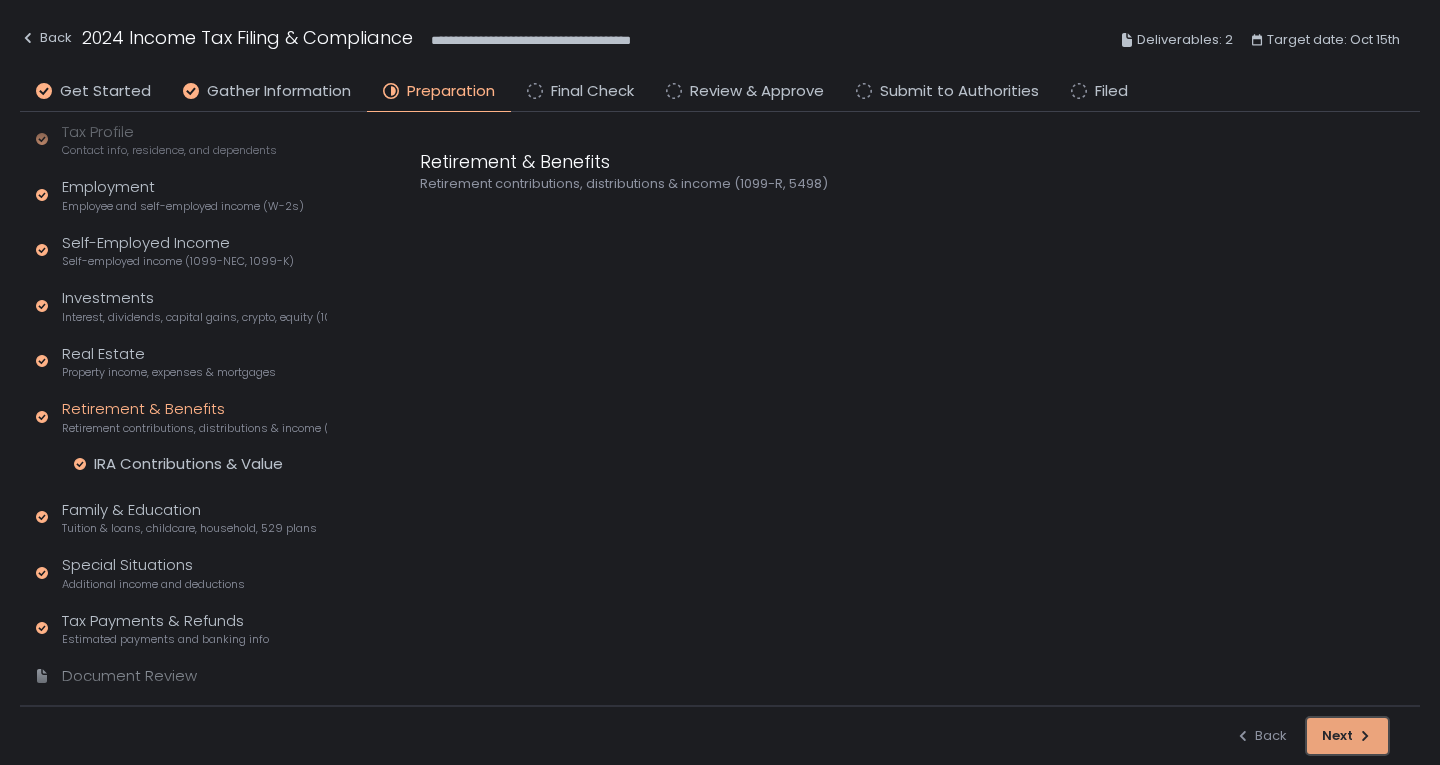 click on "Next" 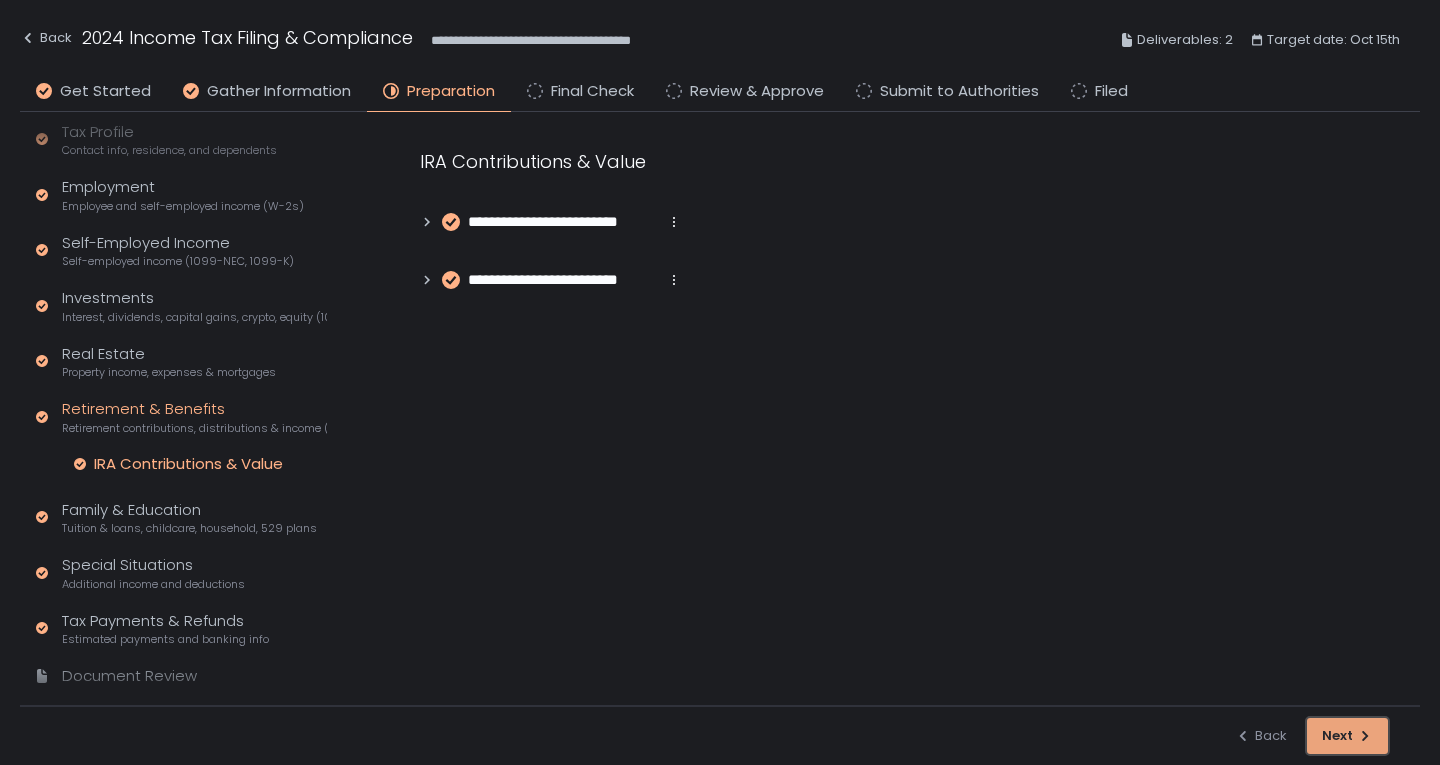 click on "Next" 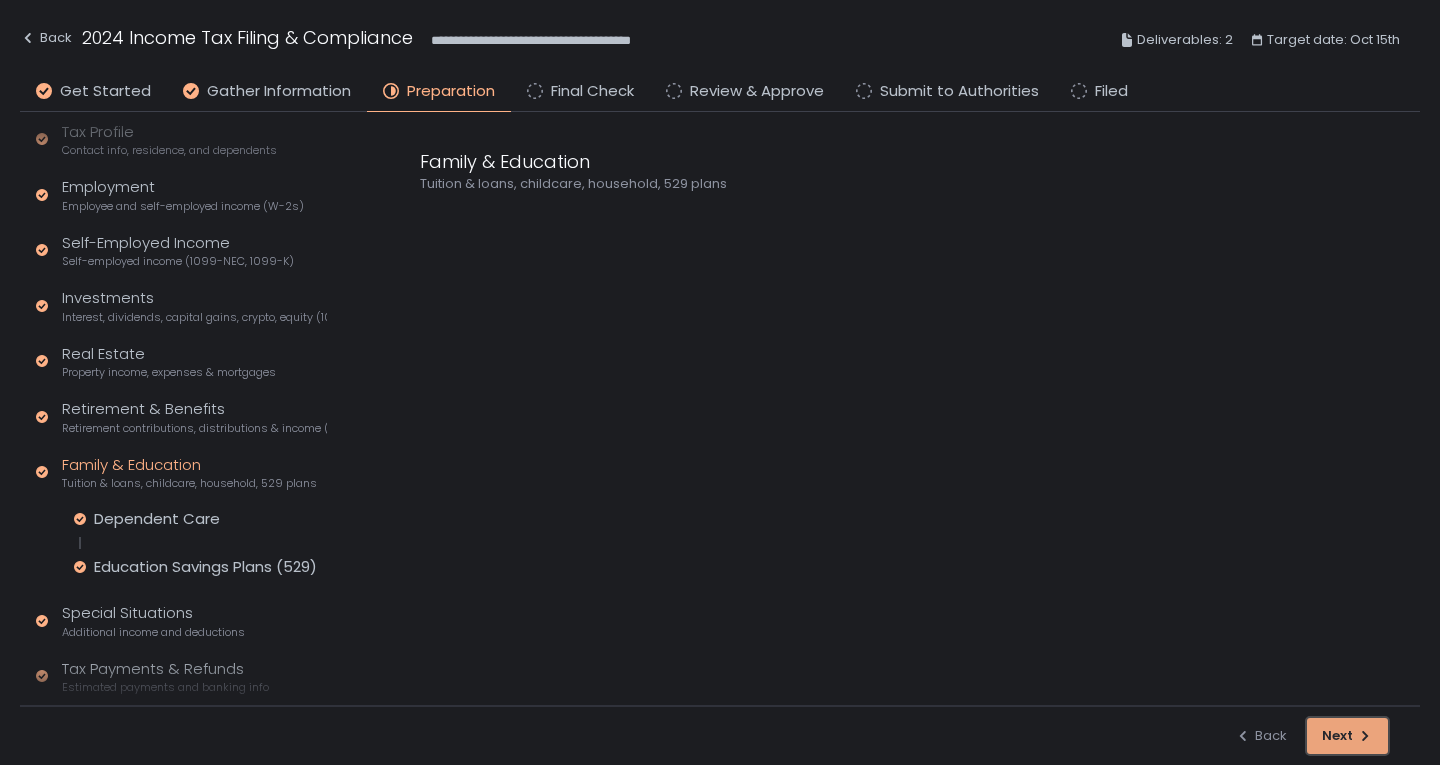 click on "Next" 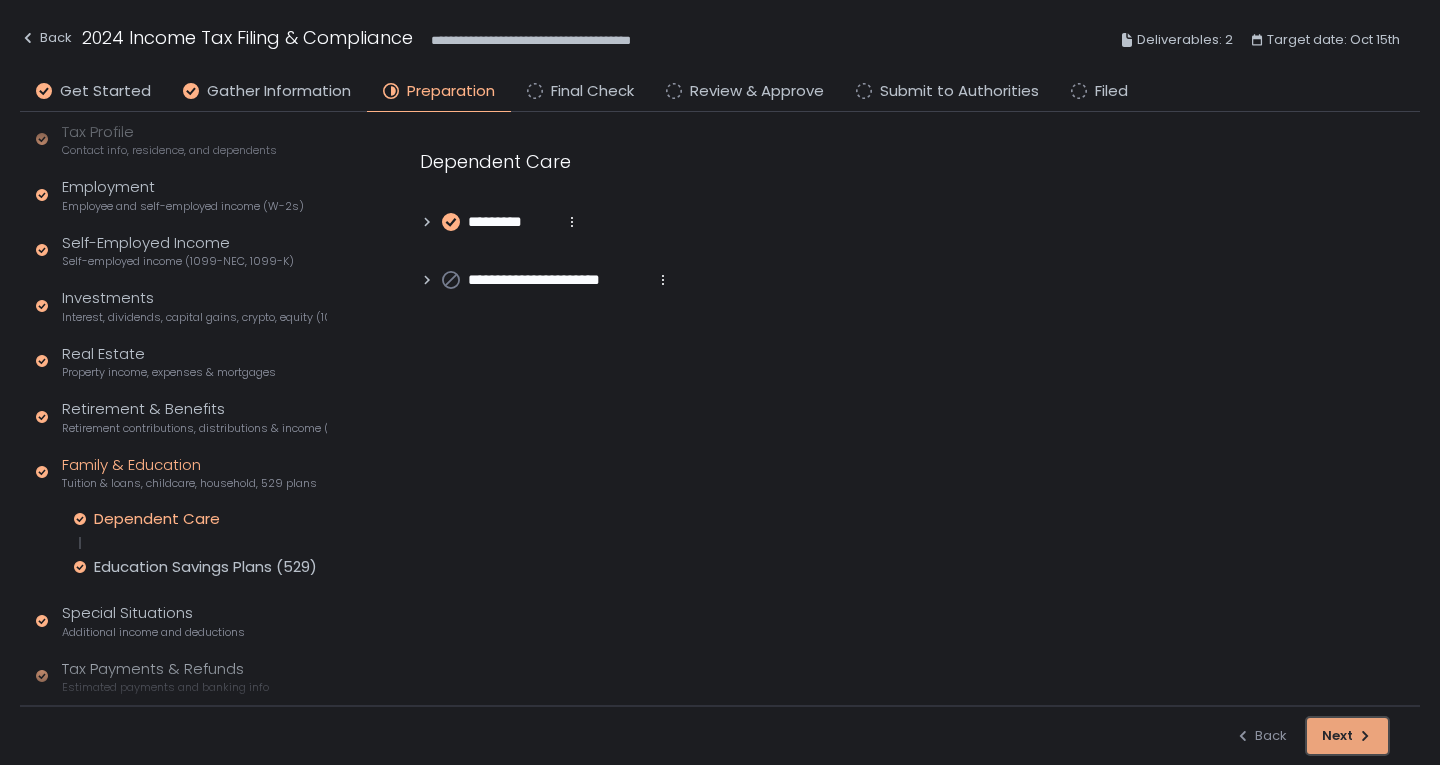 click on "Next" 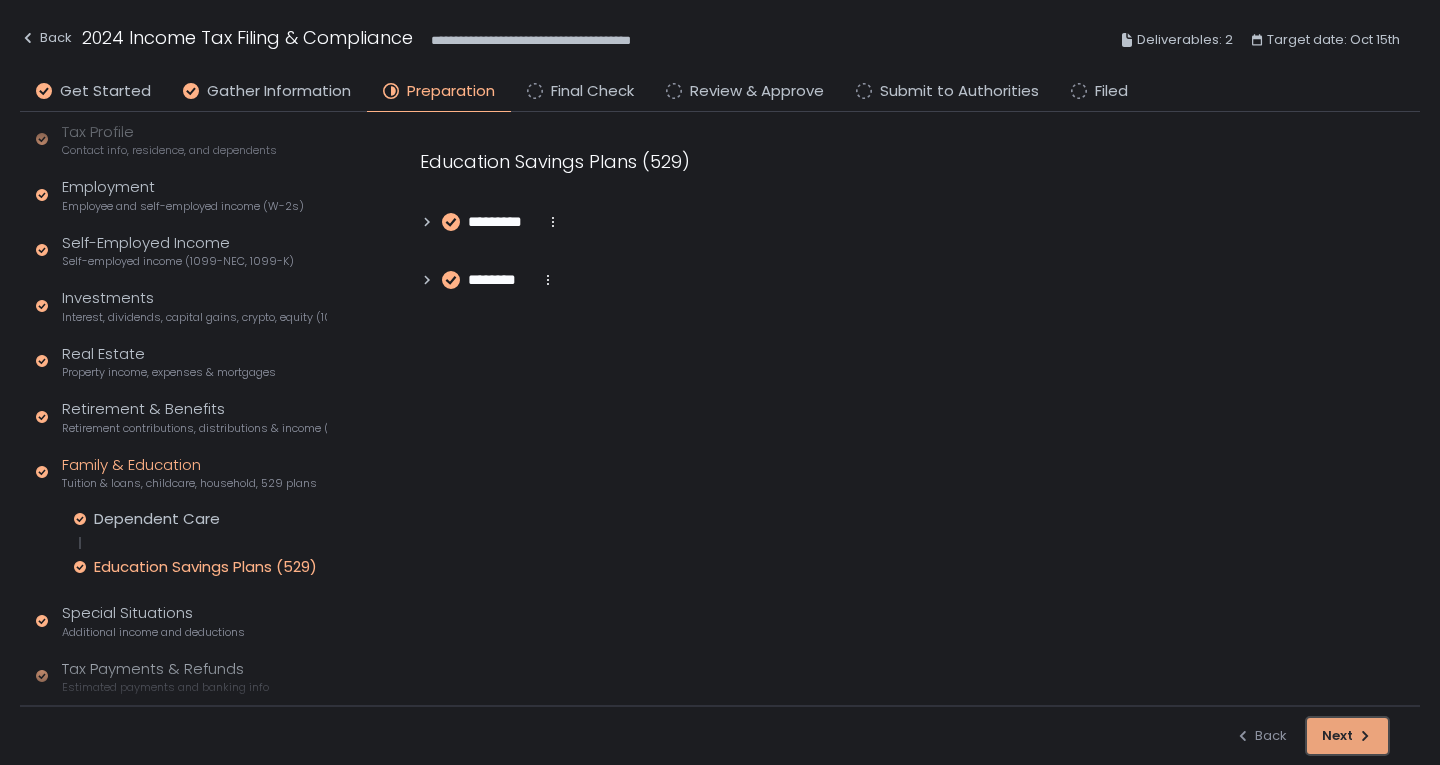 click on "Next" 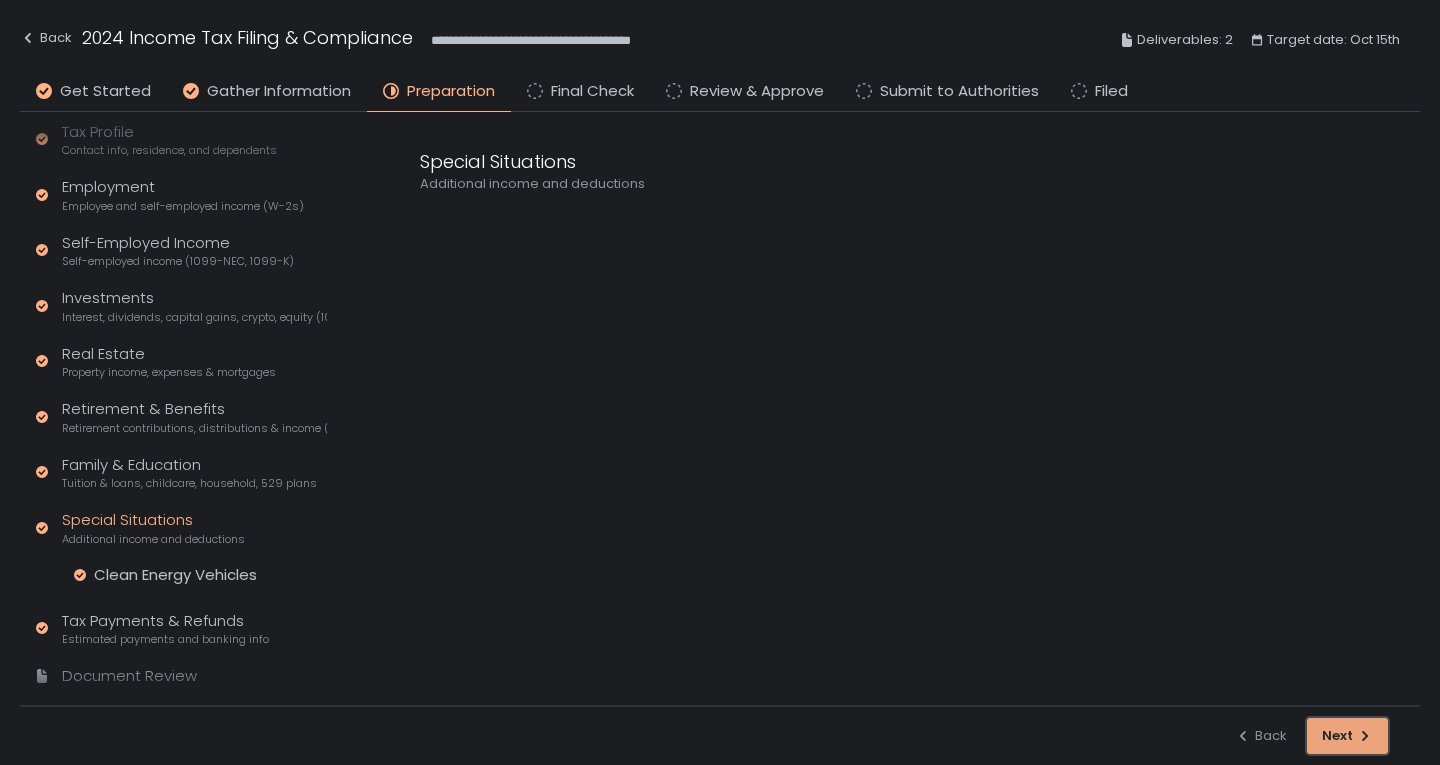 click on "Next" 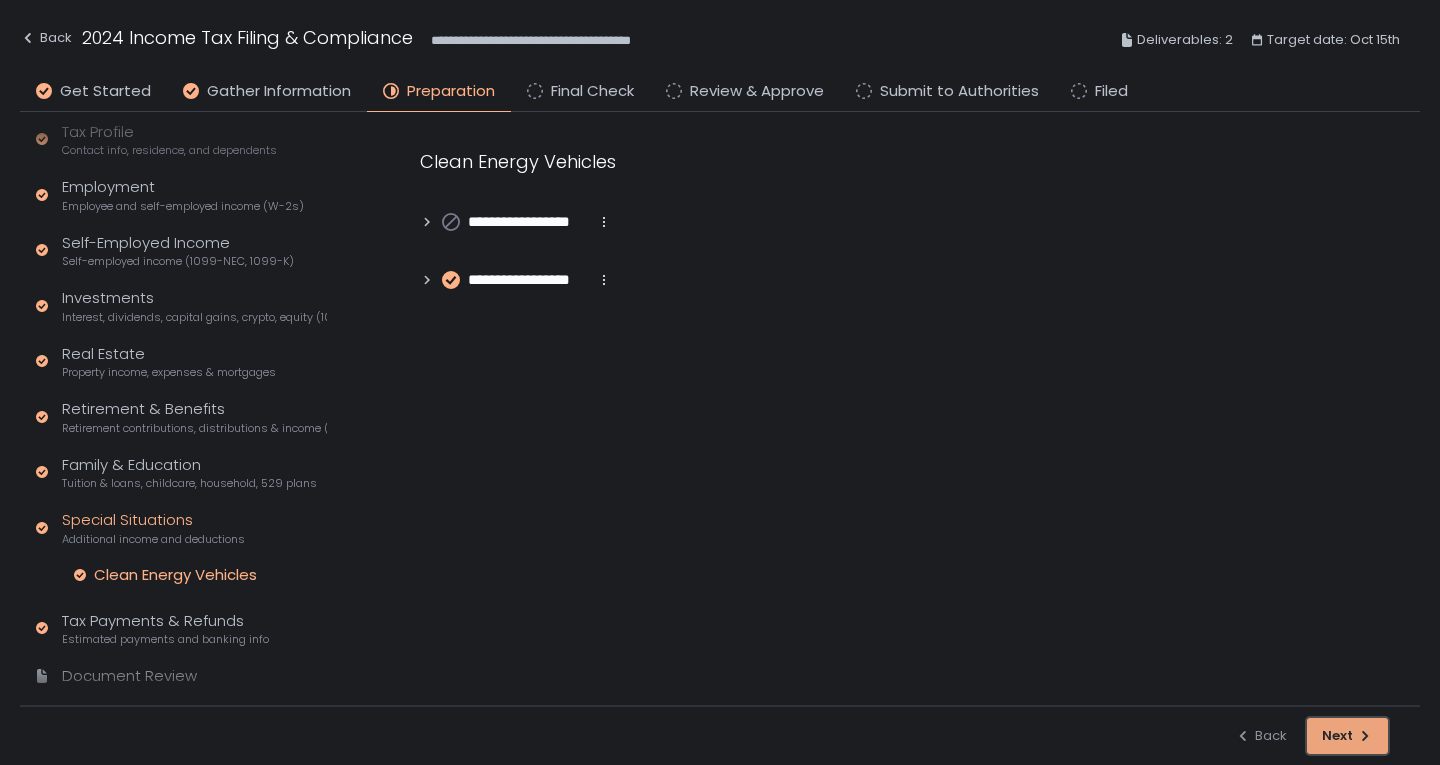 click on "Next" 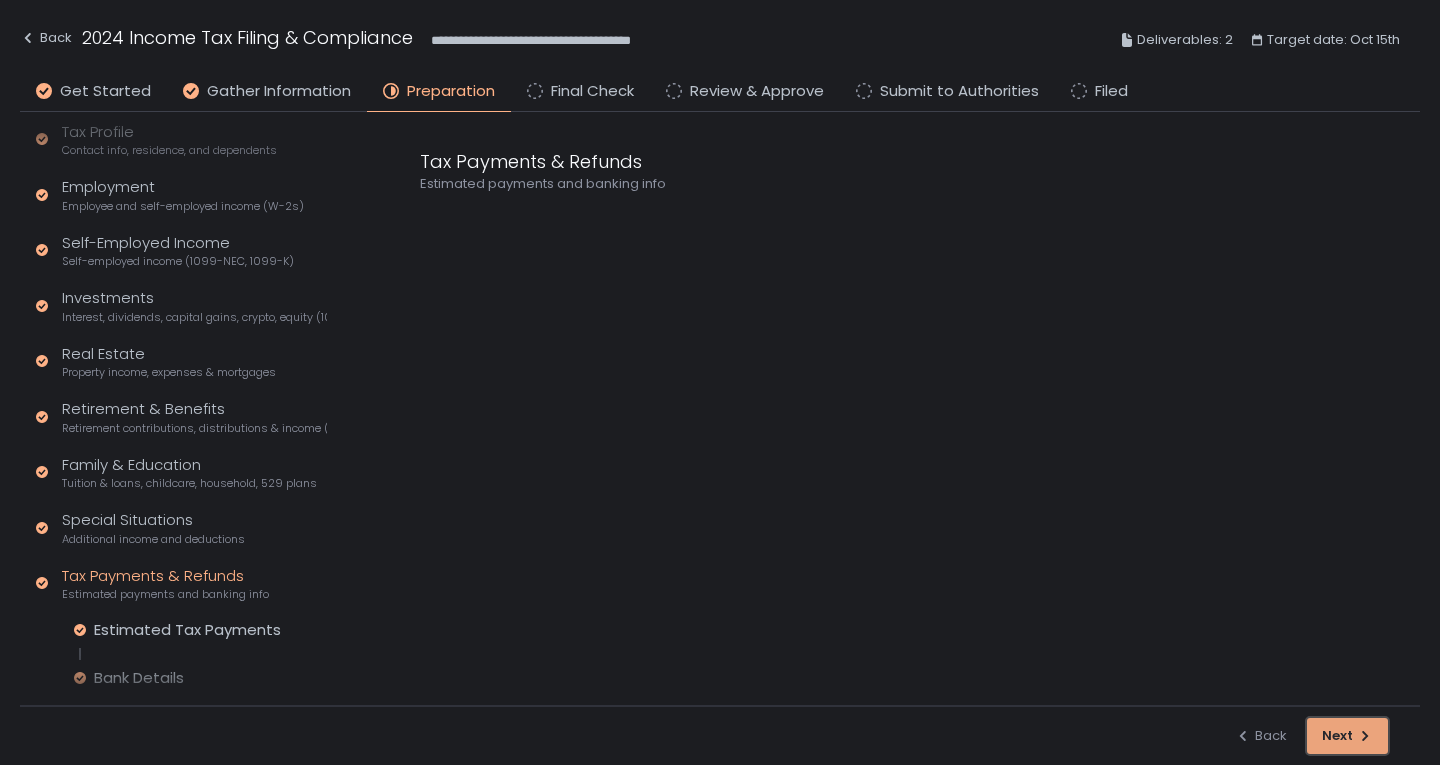 click on "Next" 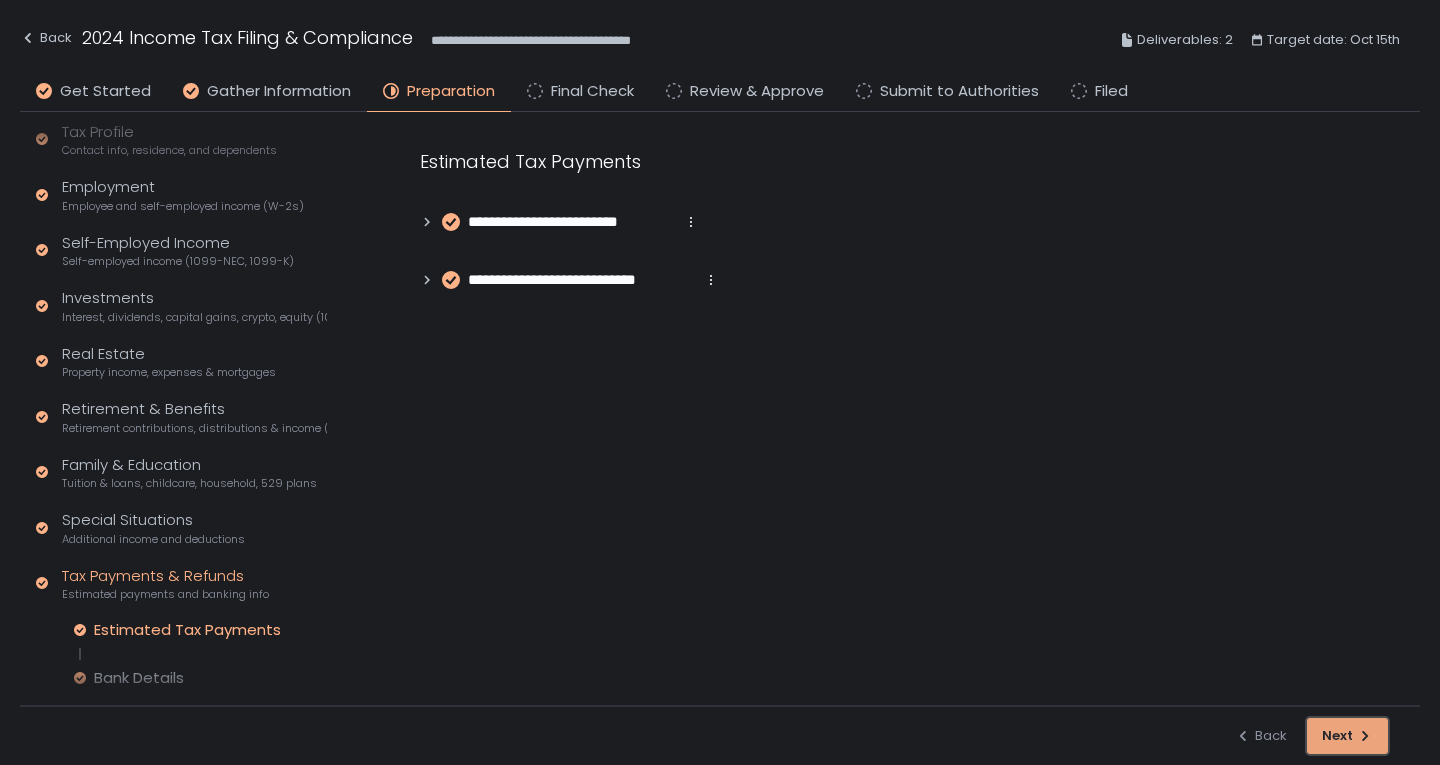 click on "Next" 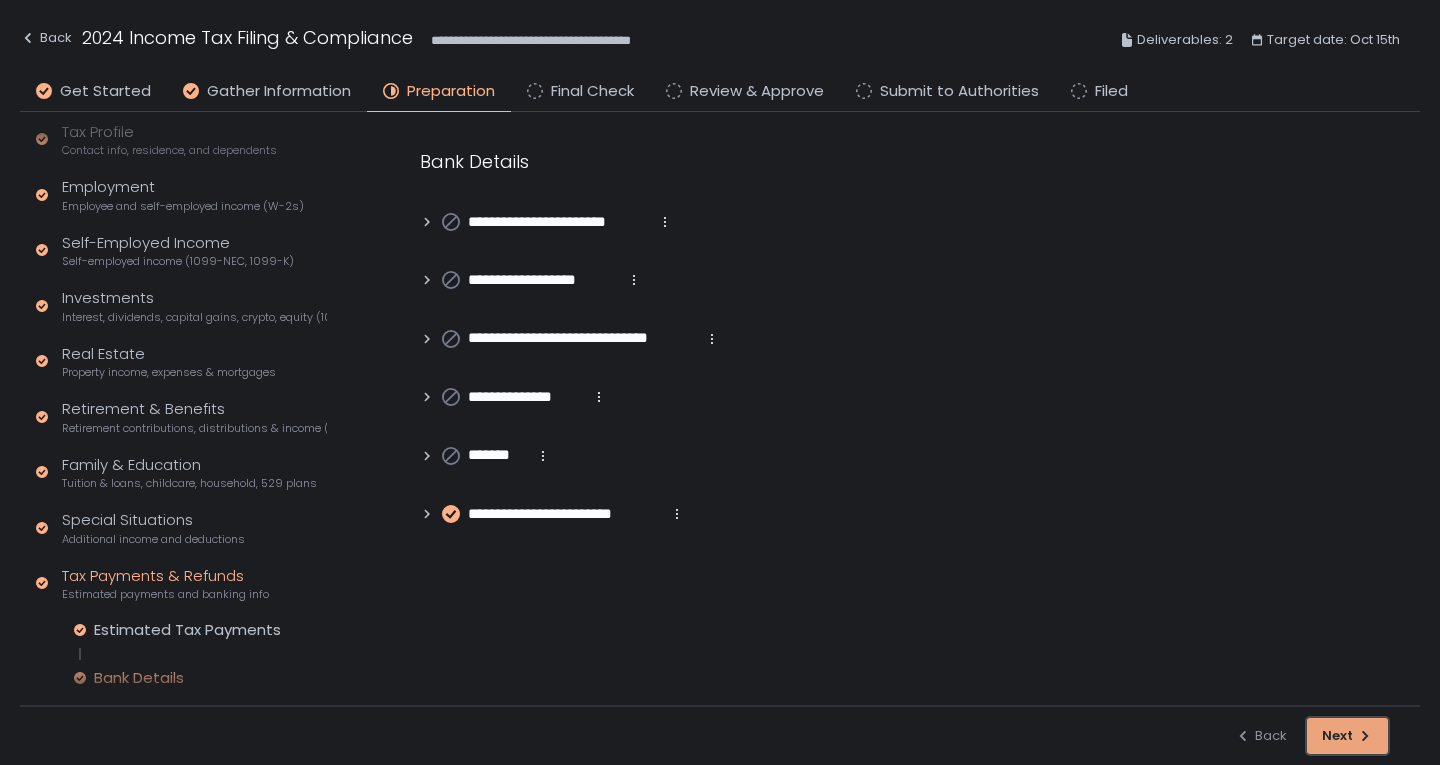 click on "Next" 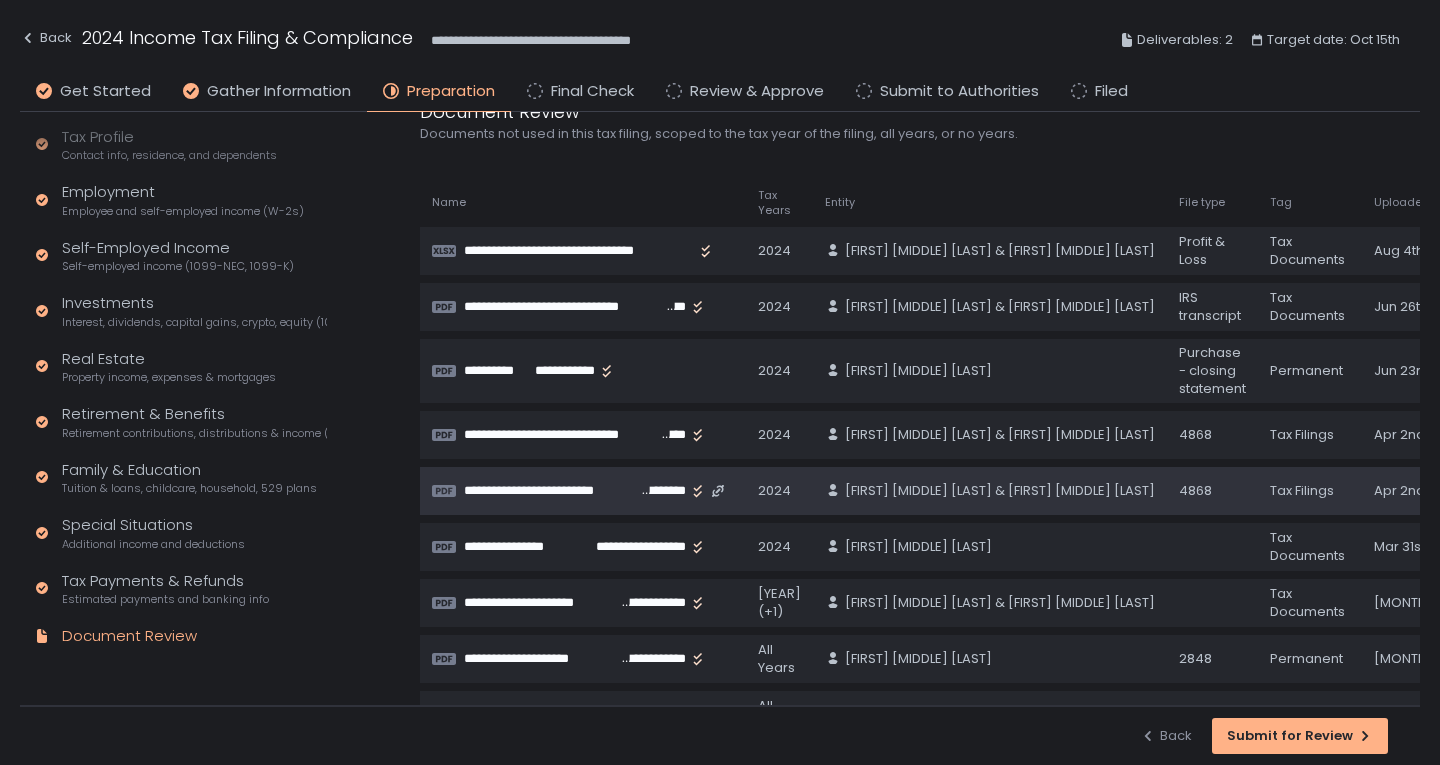 scroll, scrollTop: 100, scrollLeft: 0, axis: vertical 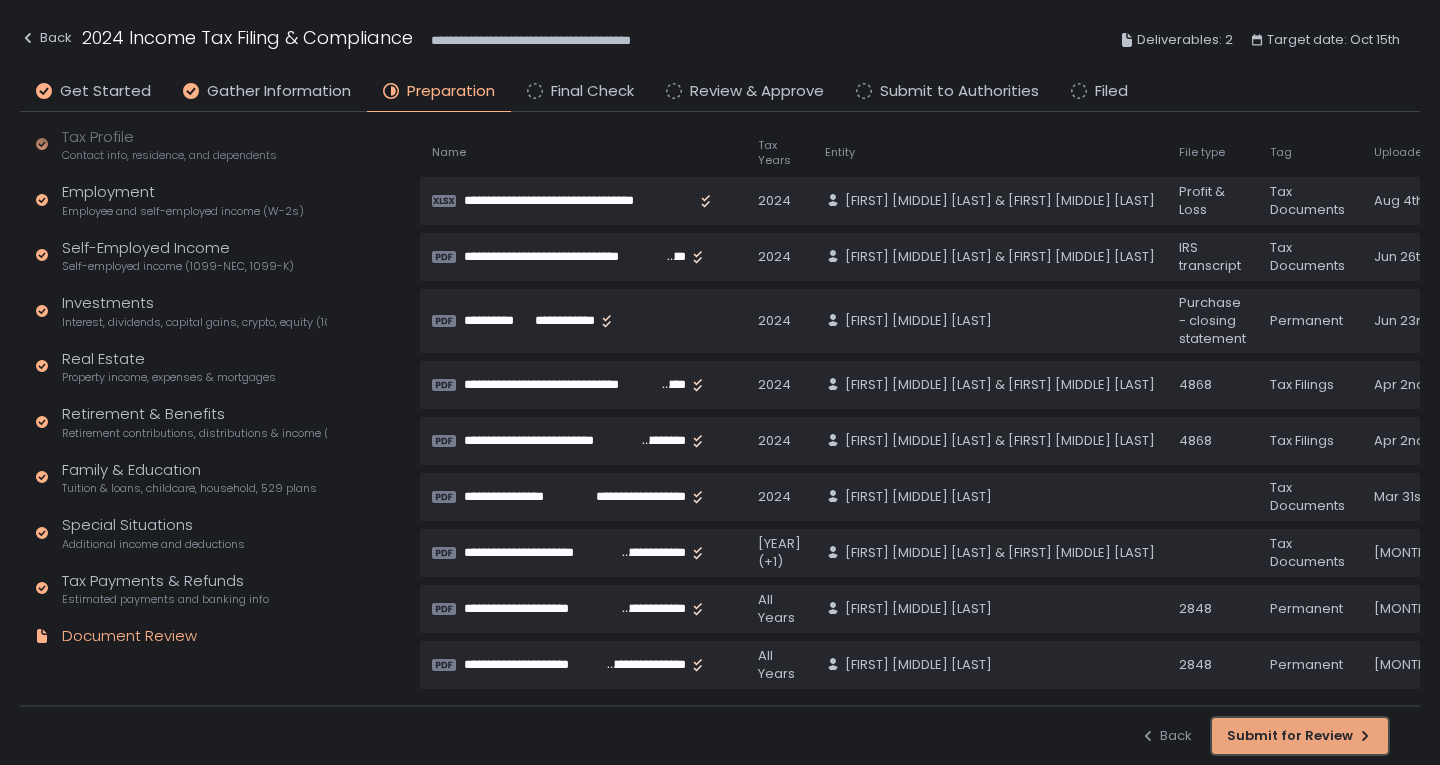 click on "Submit for Review" 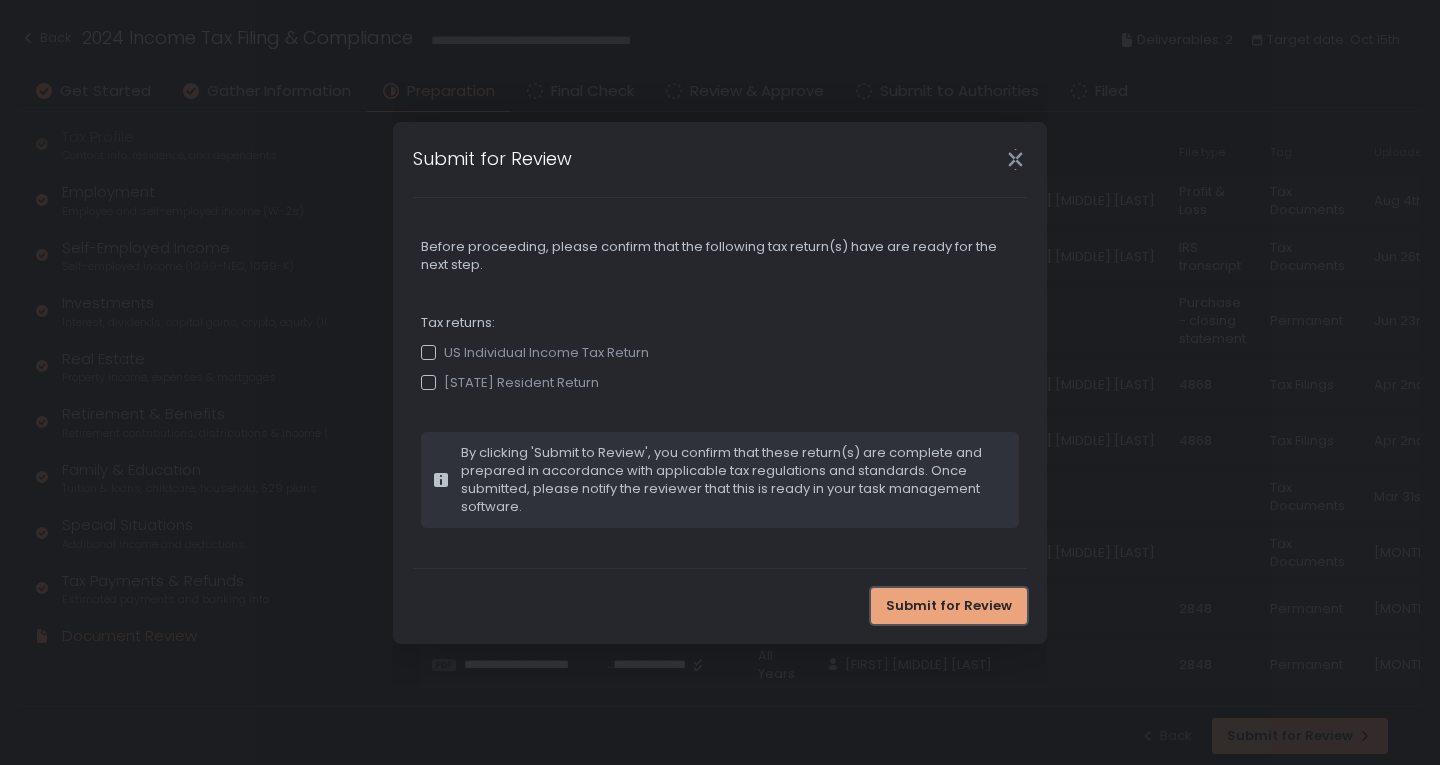 click on "Submit for Review" at bounding box center [949, 606] 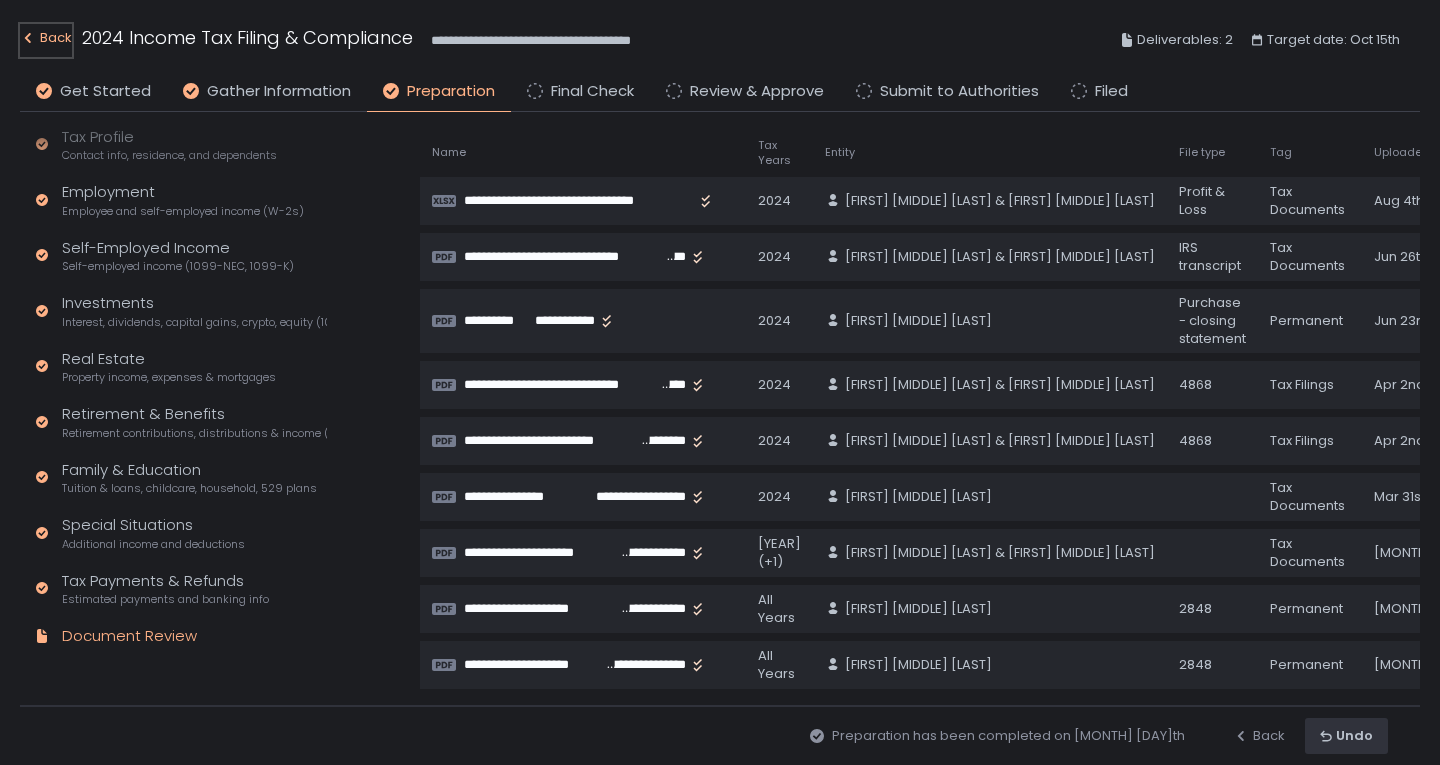 click on "Back" 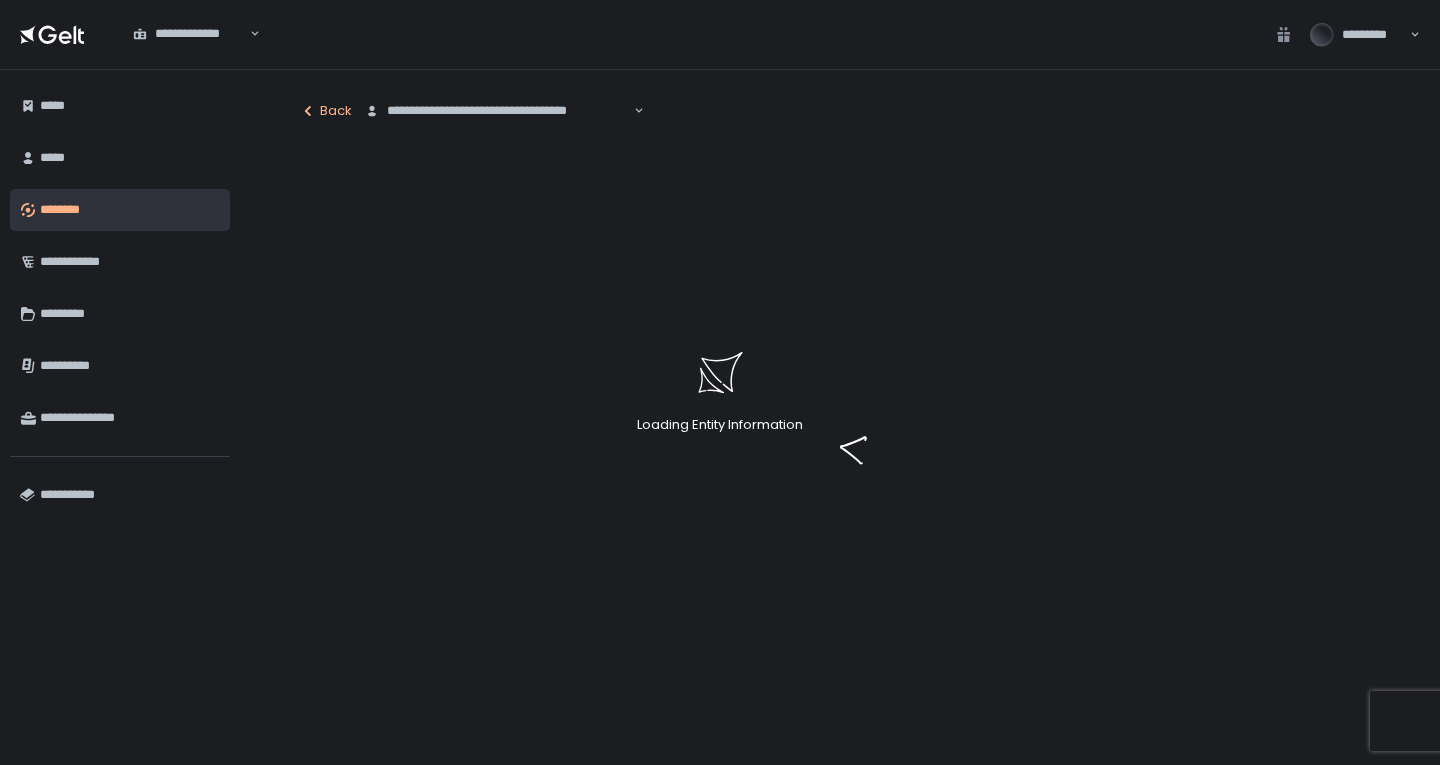click on "Loading Entity Information" 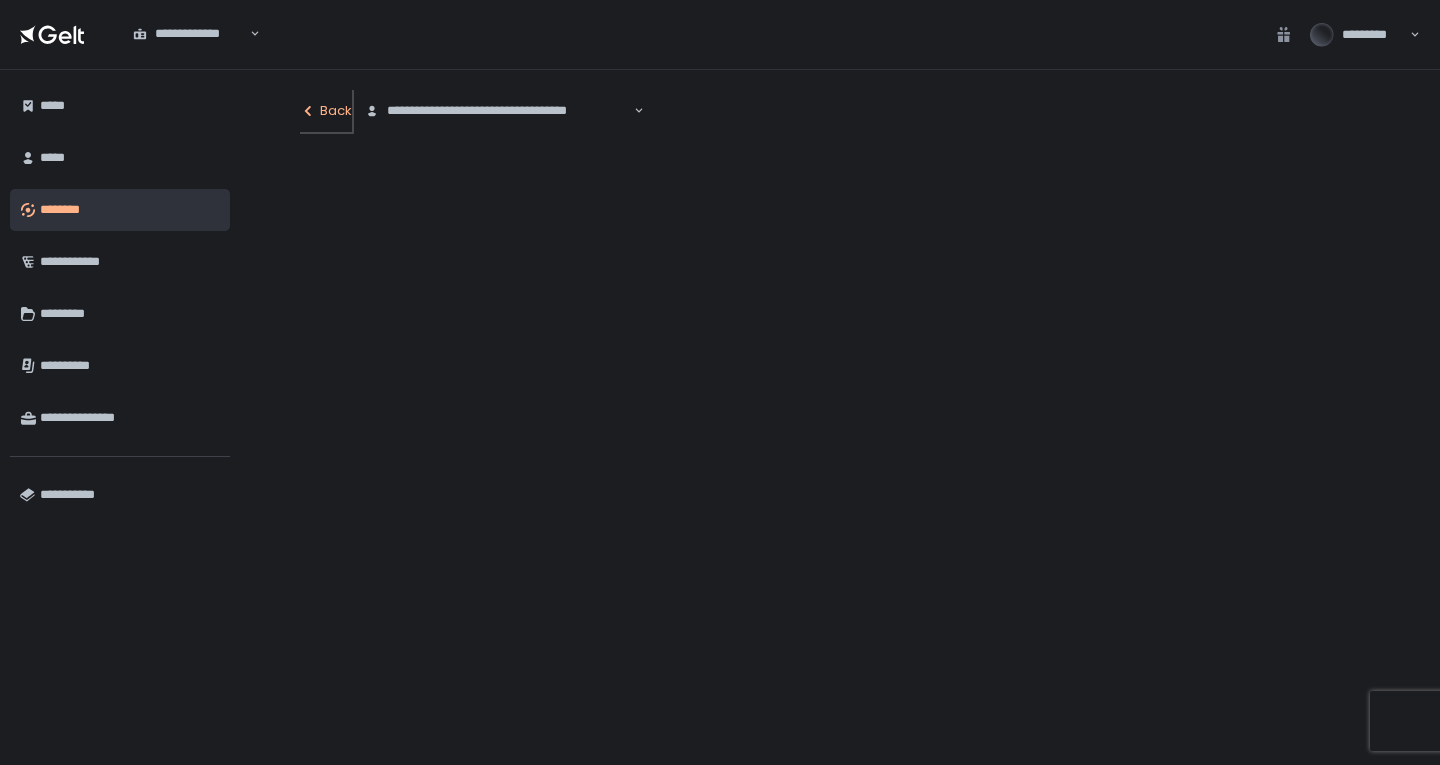 click on "Back" 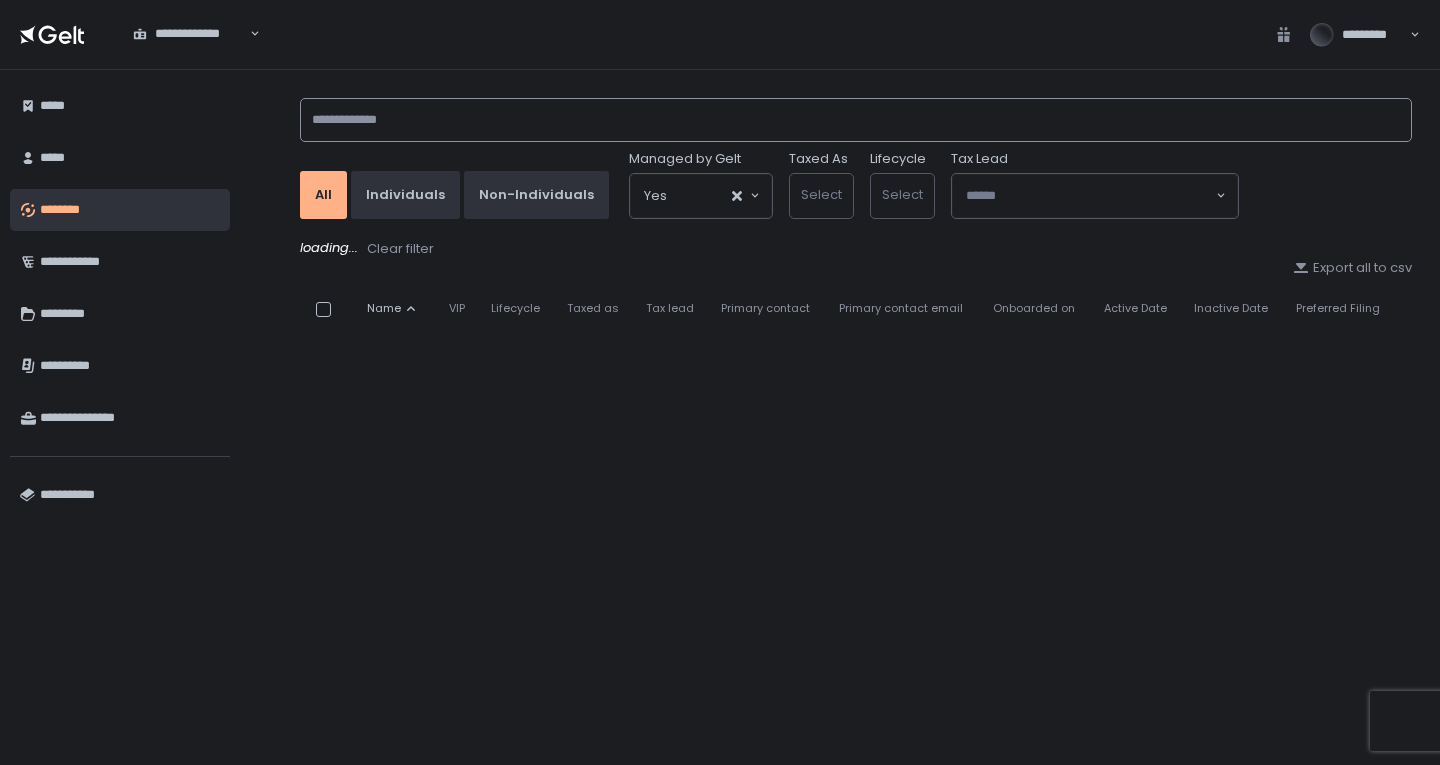 click 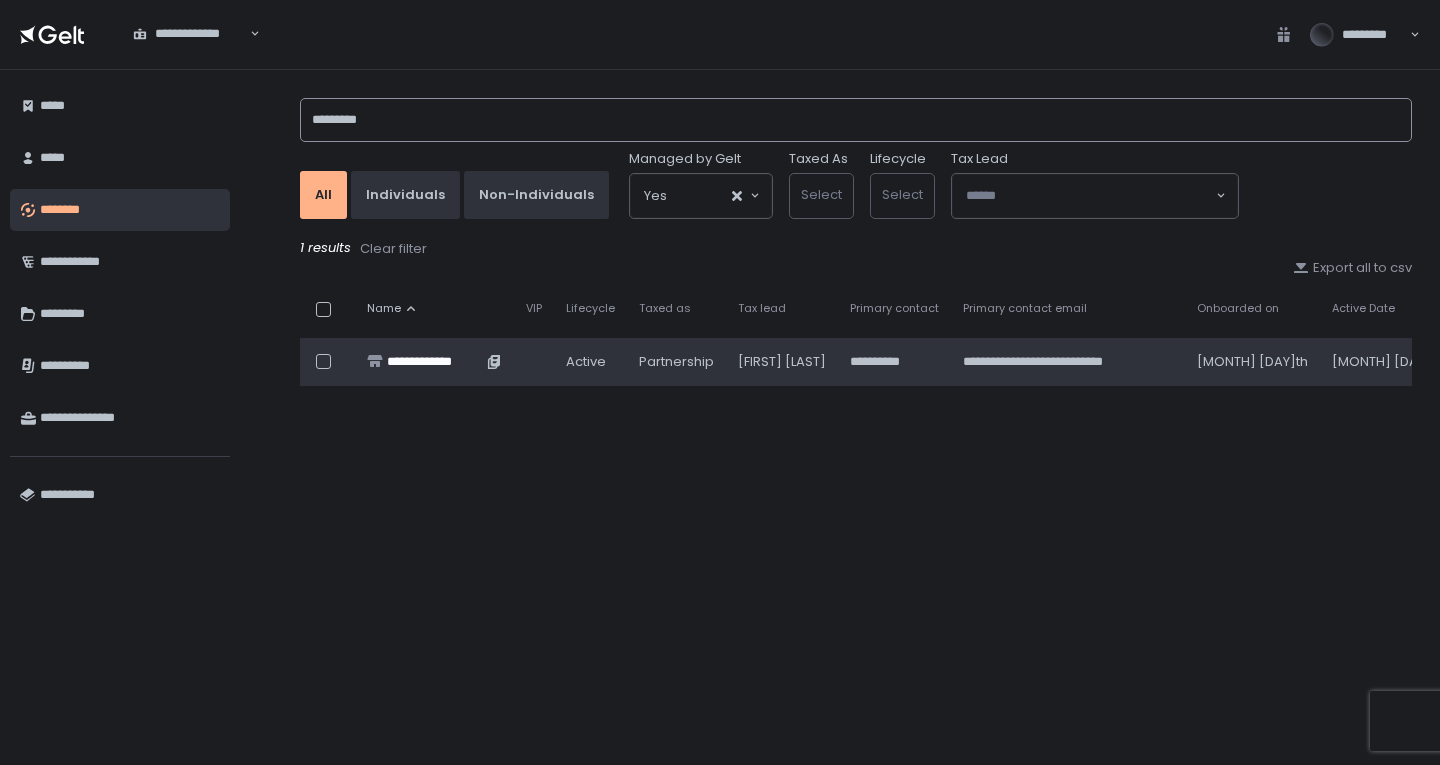 type on "*********" 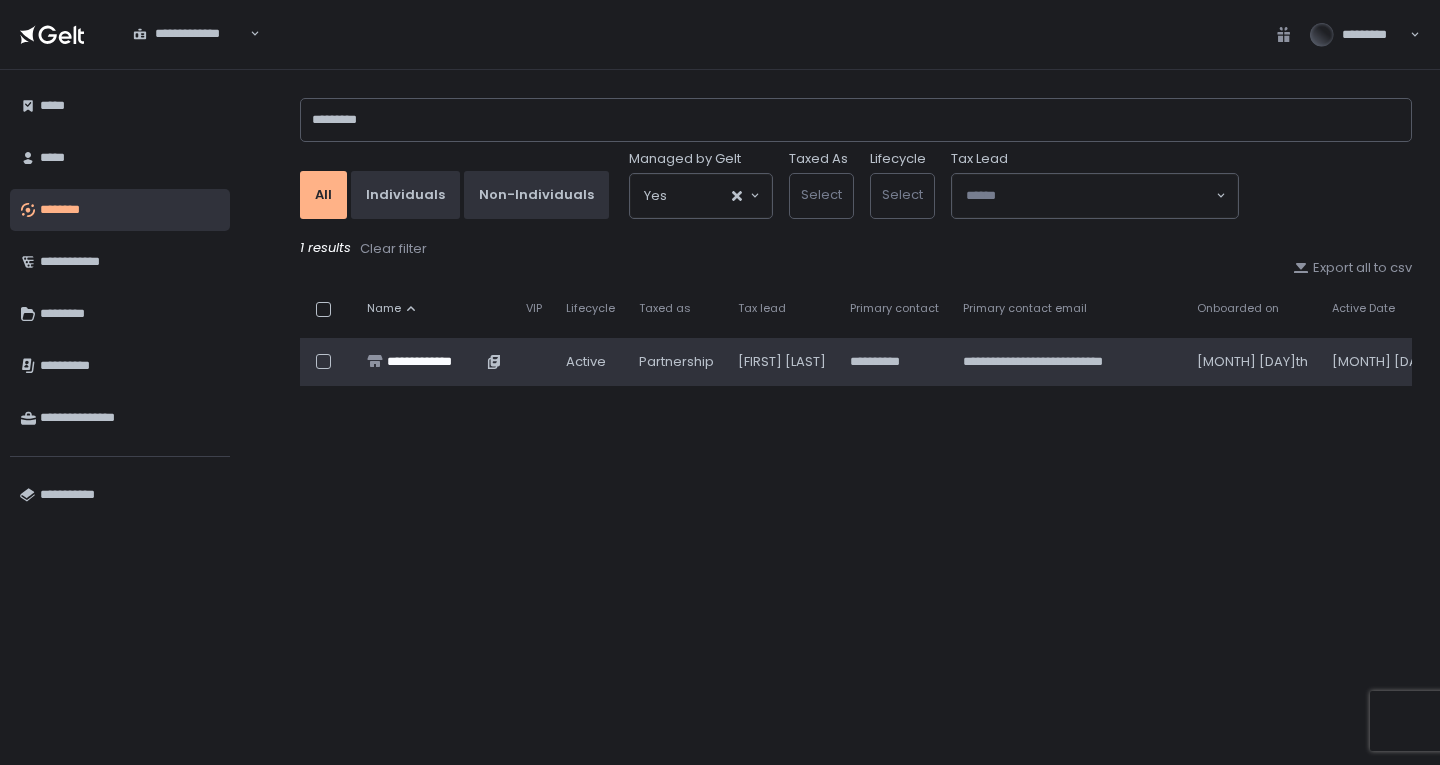 click on "**********" at bounding box center [434, 362] 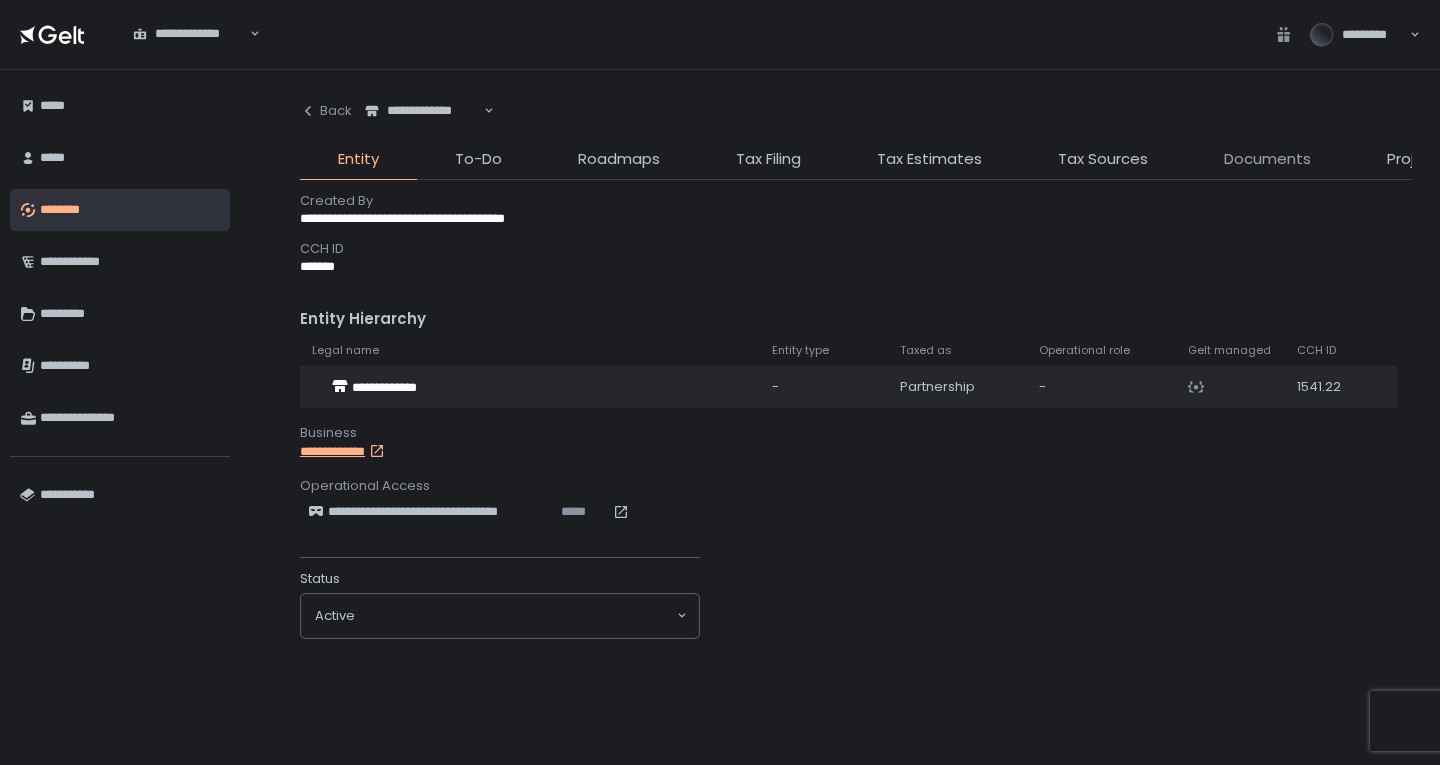 click on "Documents" at bounding box center [1267, 159] 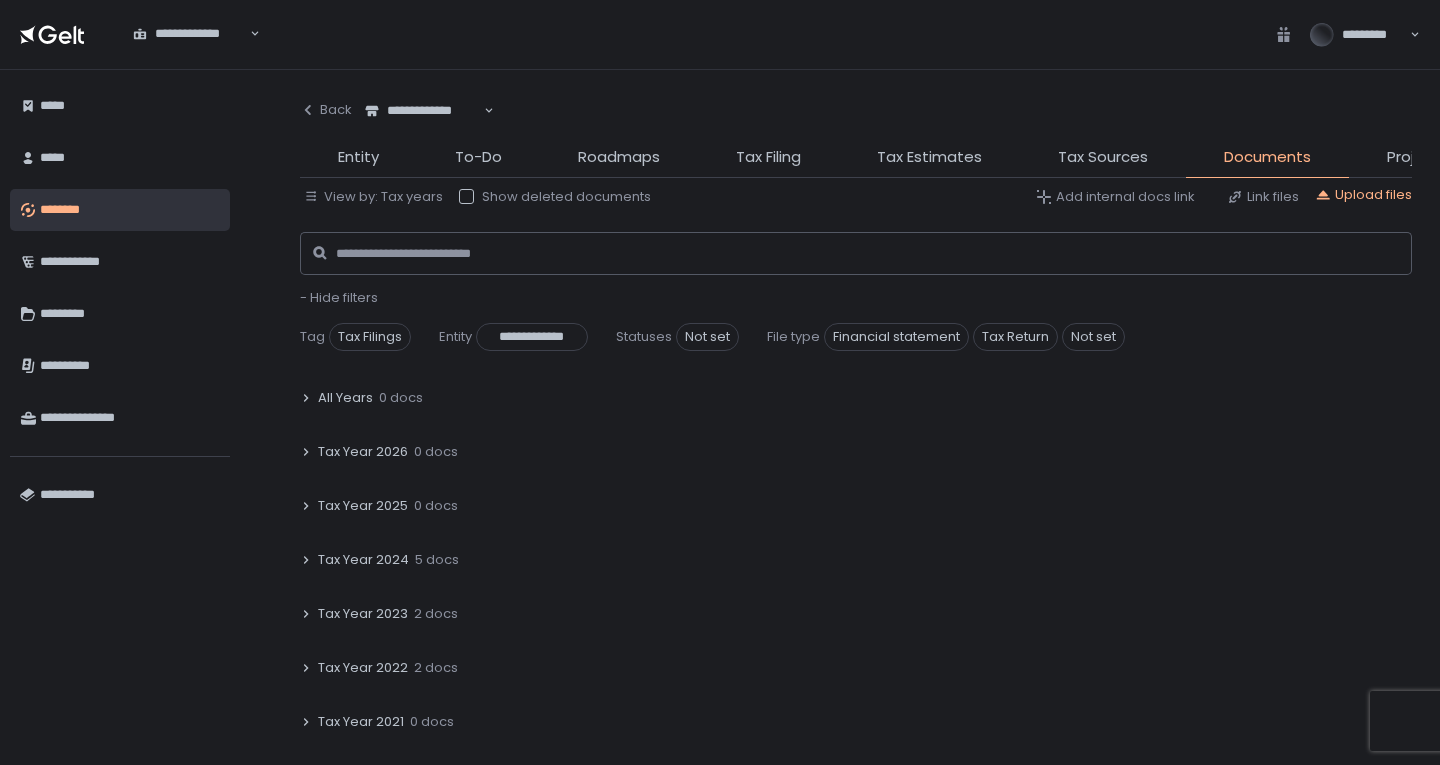 click on "2 docs" 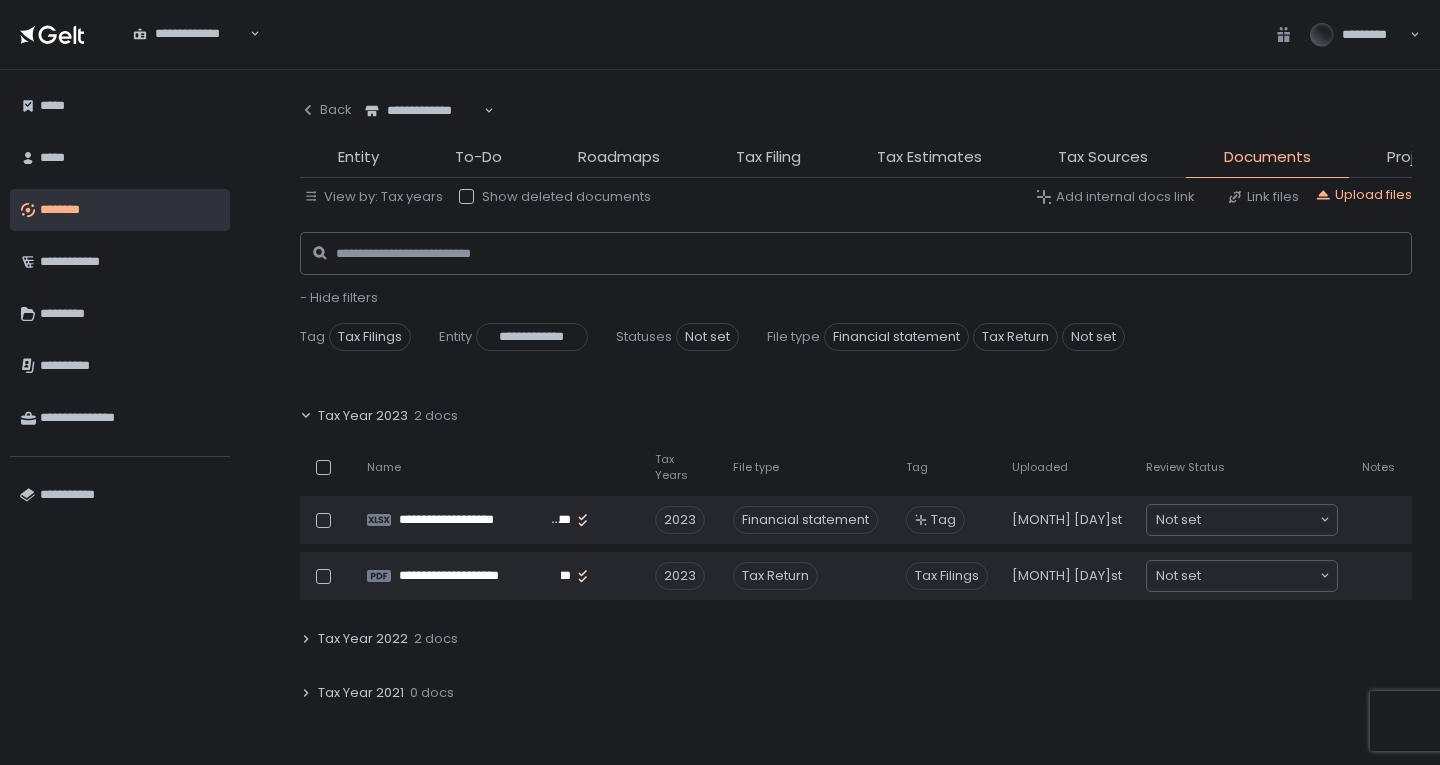 scroll, scrollTop: 200, scrollLeft: 0, axis: vertical 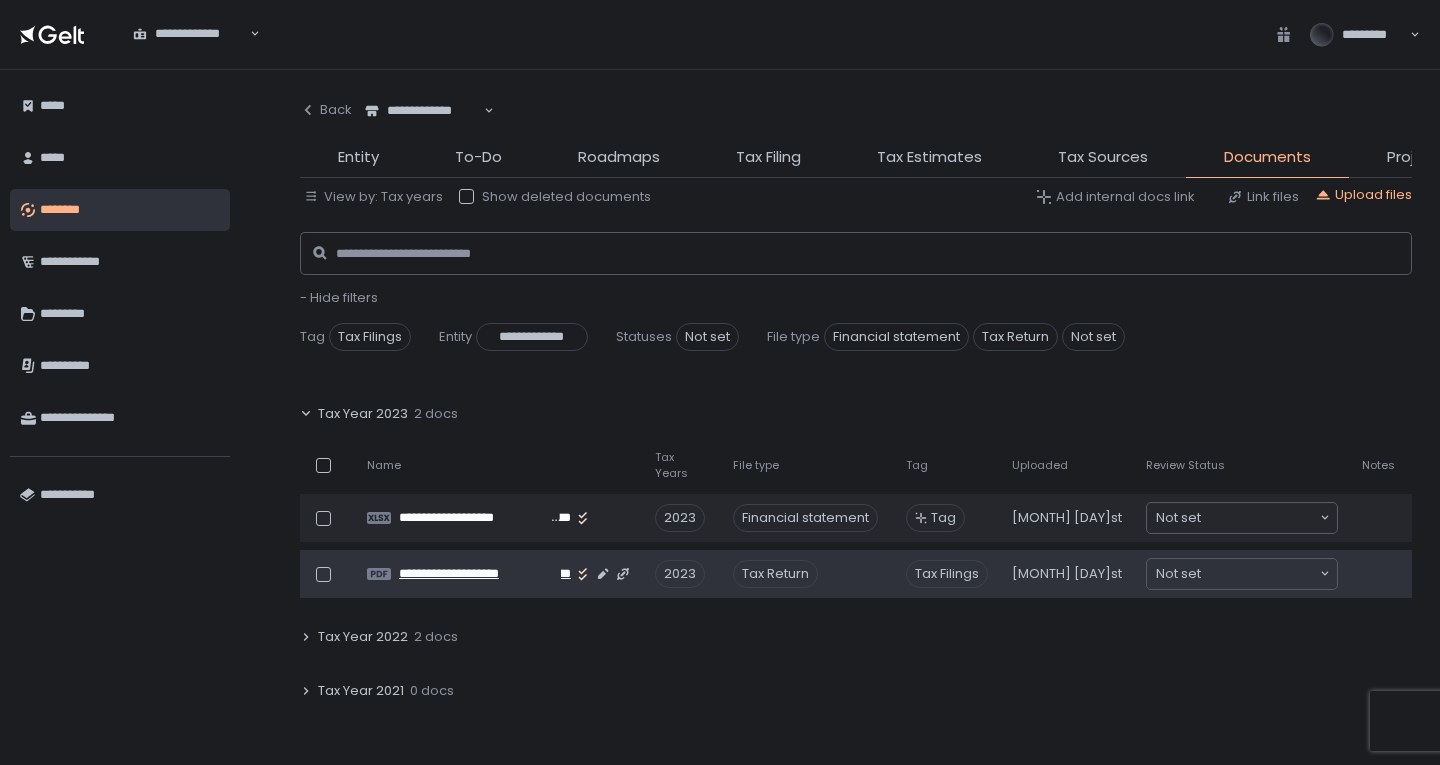 click on "**********" at bounding box center [480, 574] 